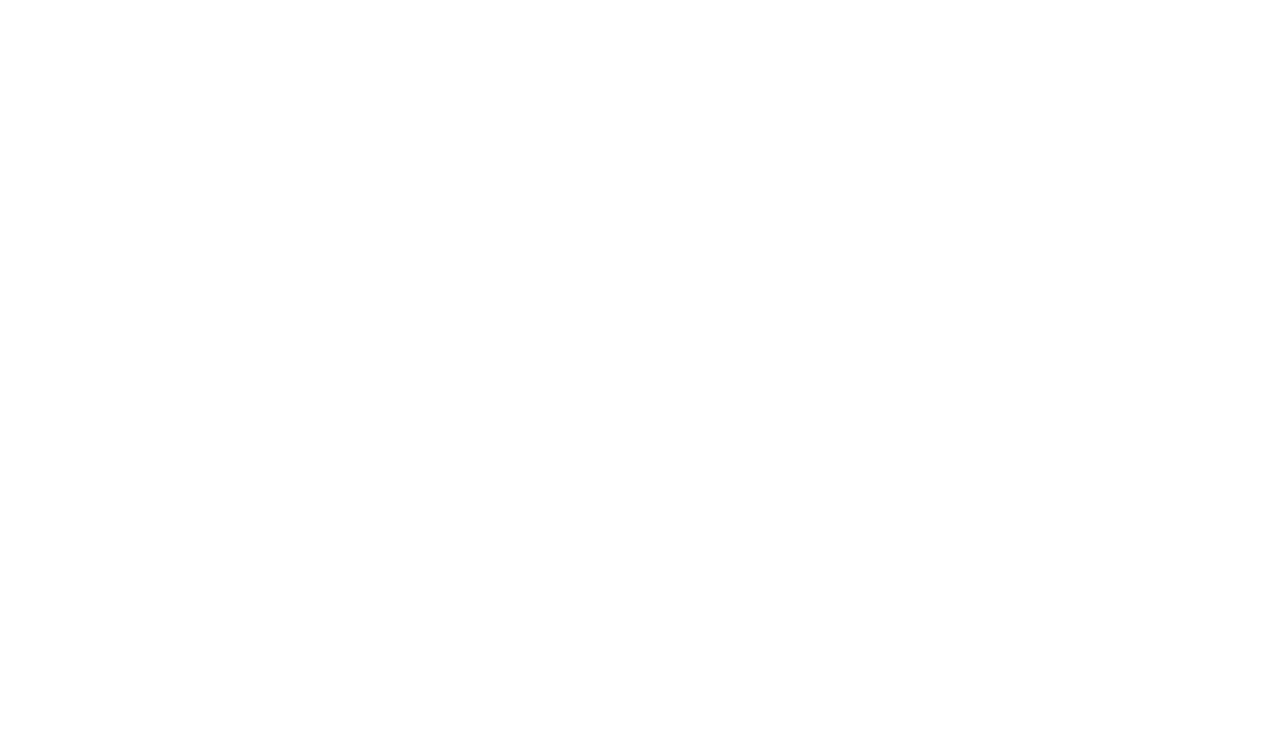 scroll, scrollTop: 0, scrollLeft: 0, axis: both 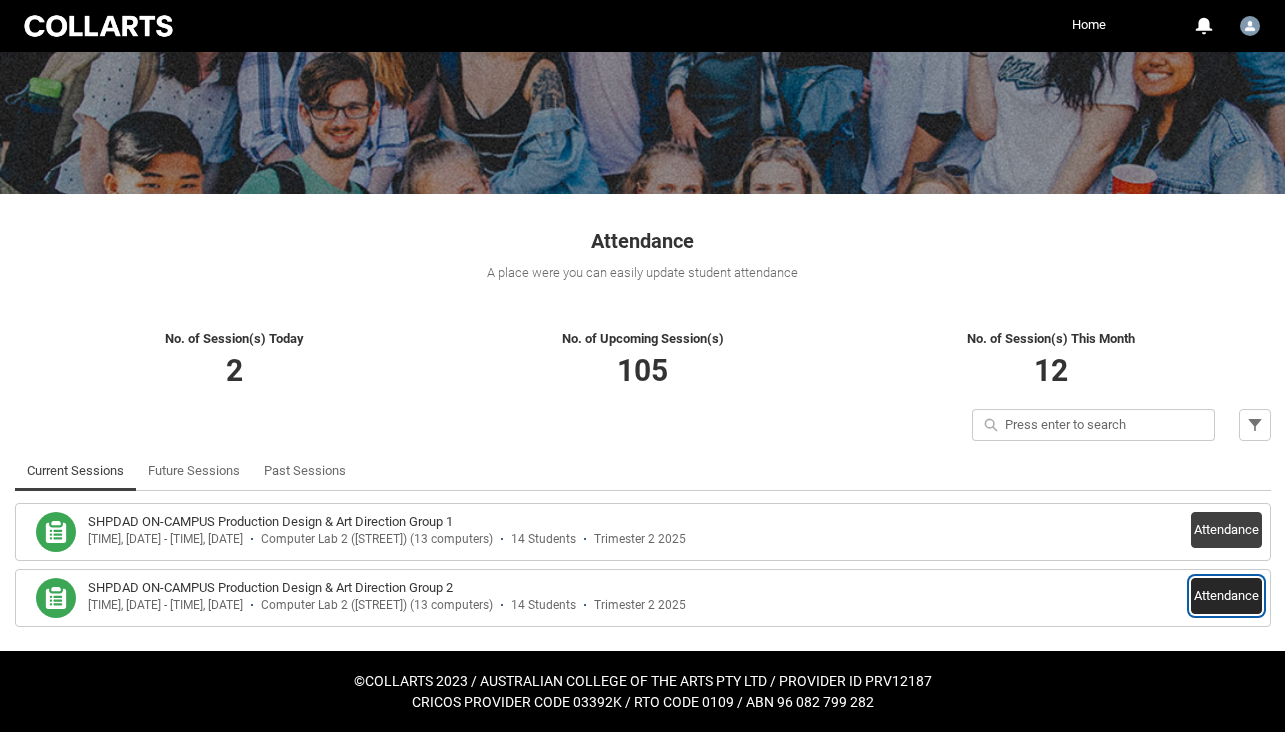 click on "Attendance" at bounding box center (1226, 596) 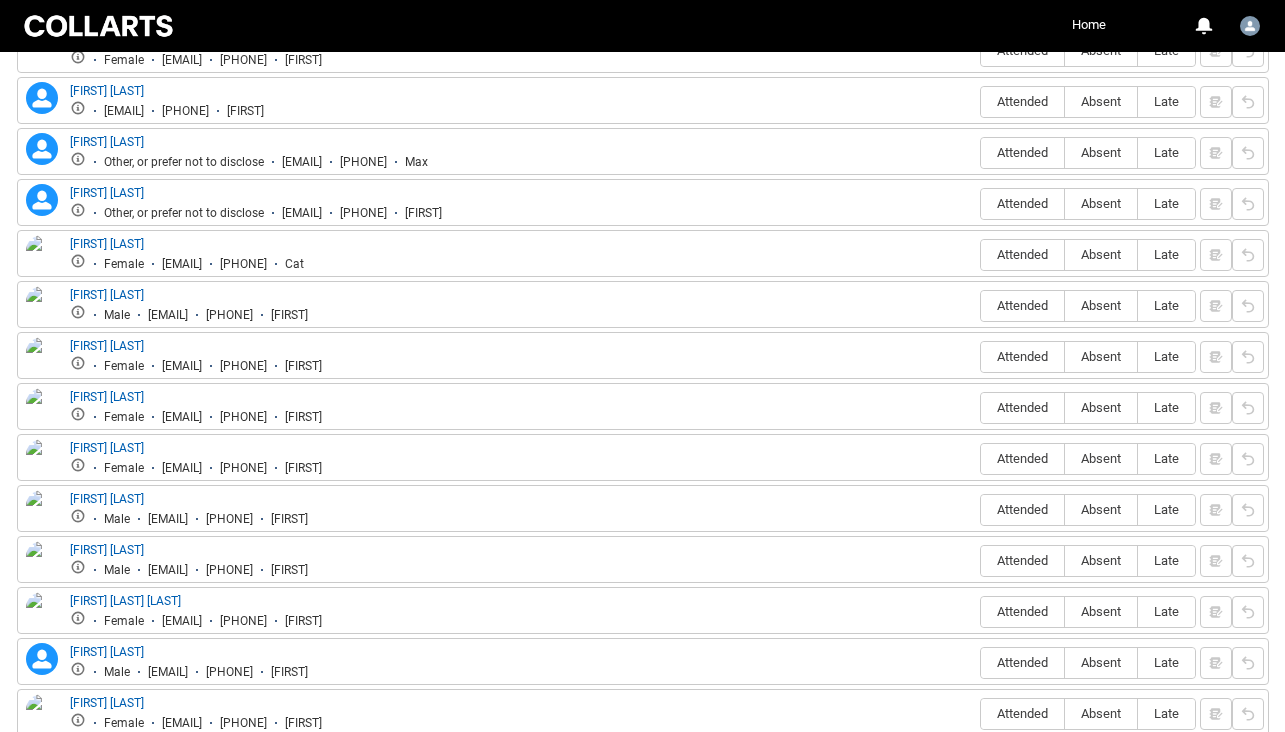 scroll, scrollTop: 572, scrollLeft: 0, axis: vertical 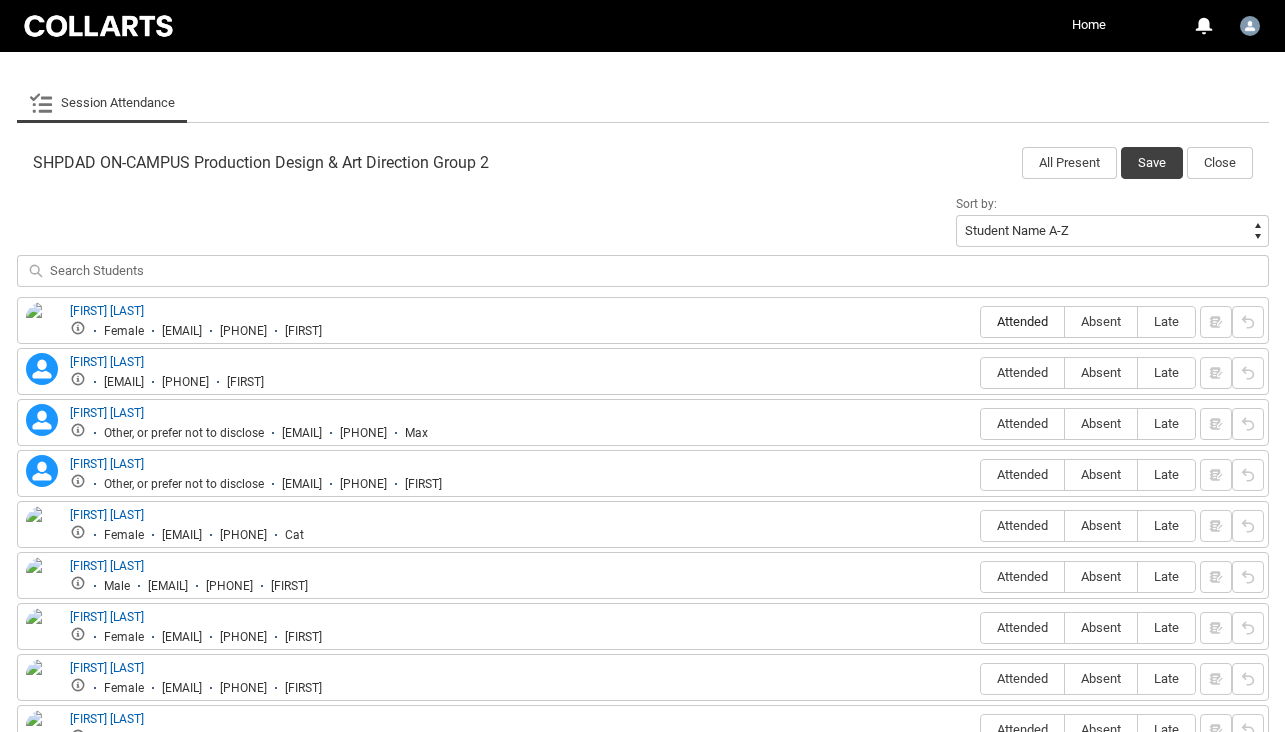 click on "Attended" at bounding box center [1022, 321] 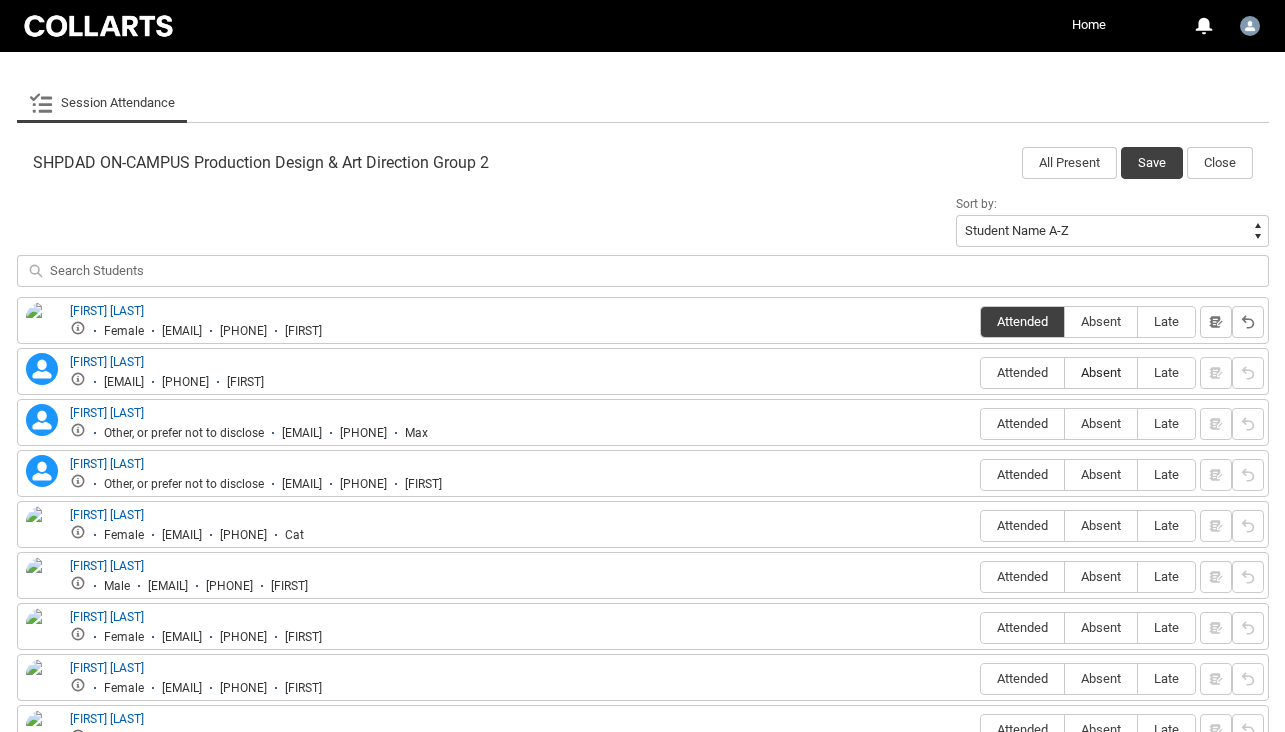 click on "Absent" at bounding box center (1101, 372) 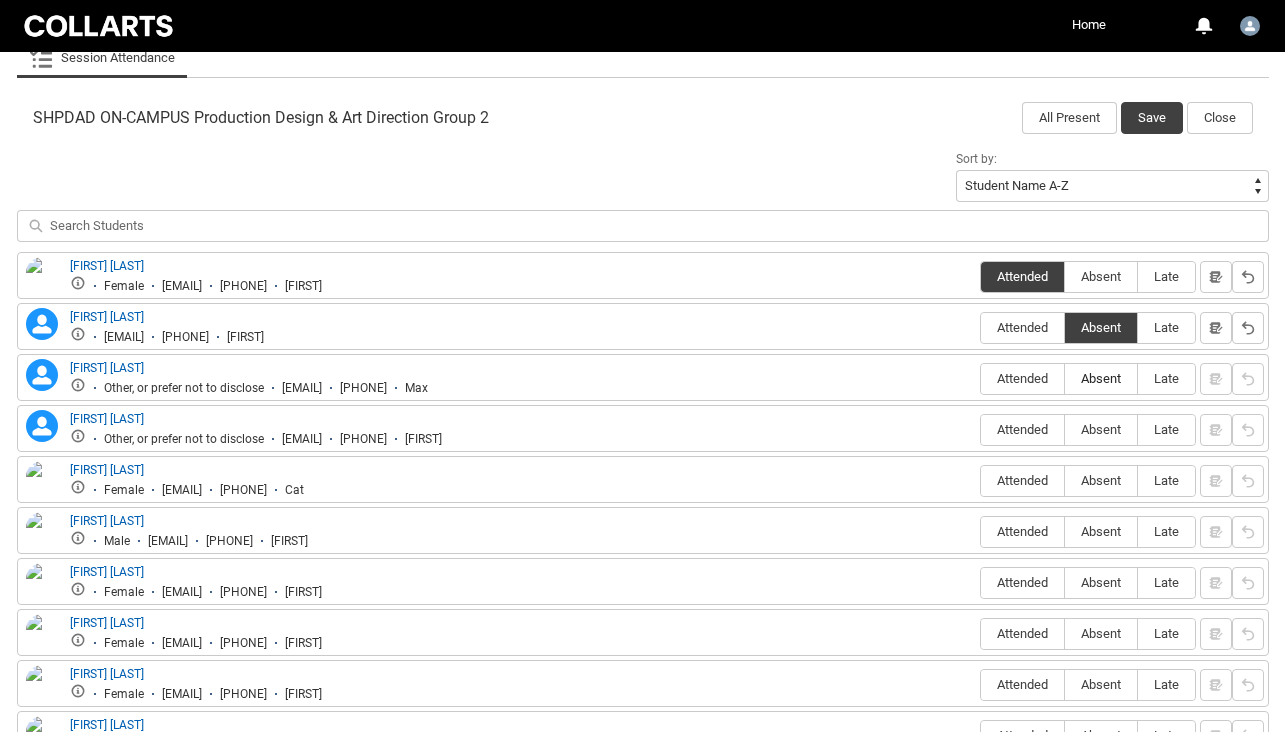 scroll, scrollTop: 636, scrollLeft: 0, axis: vertical 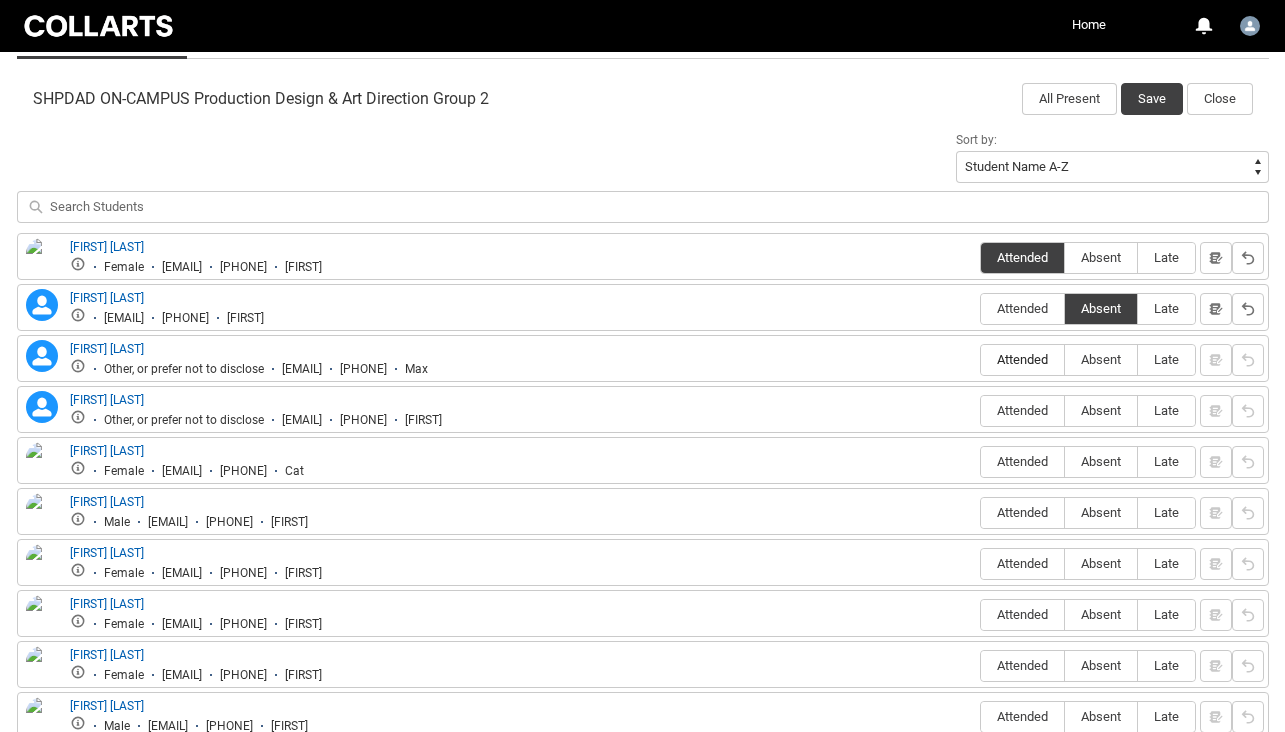 click on "Attended" at bounding box center [1022, 359] 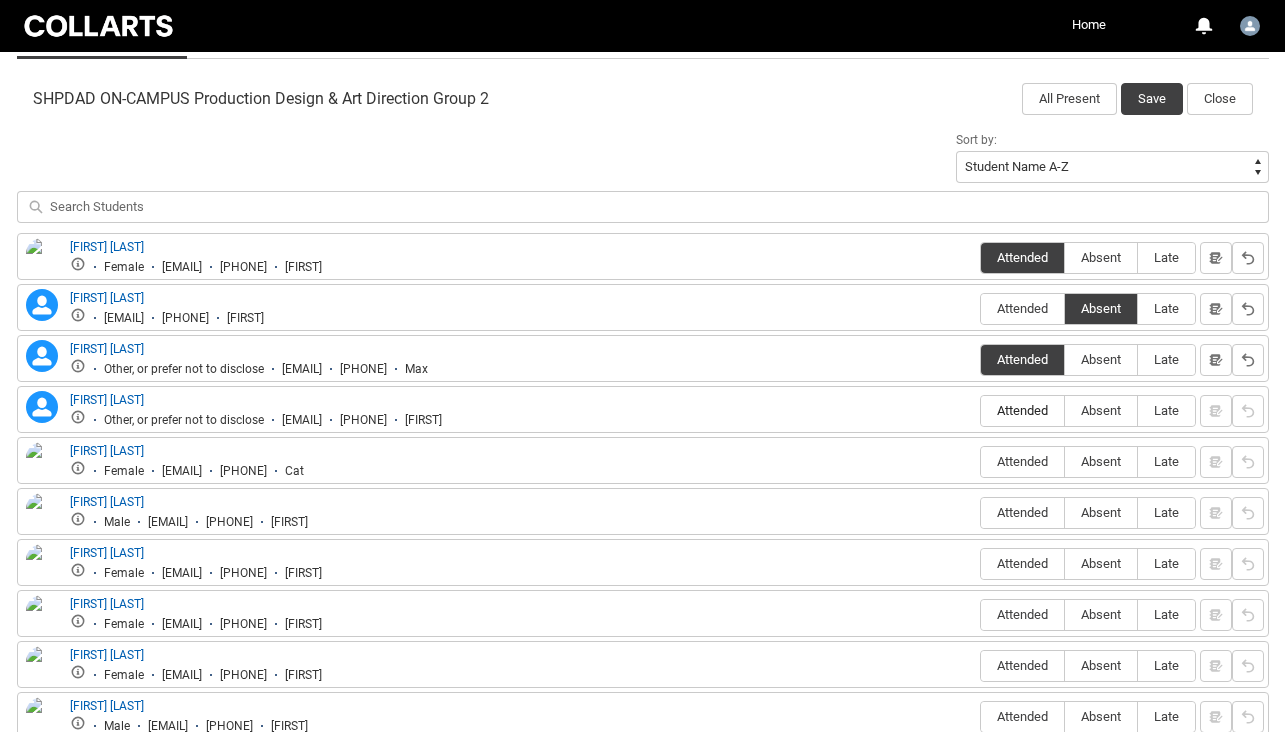 click on "Attended" at bounding box center (1022, 411) 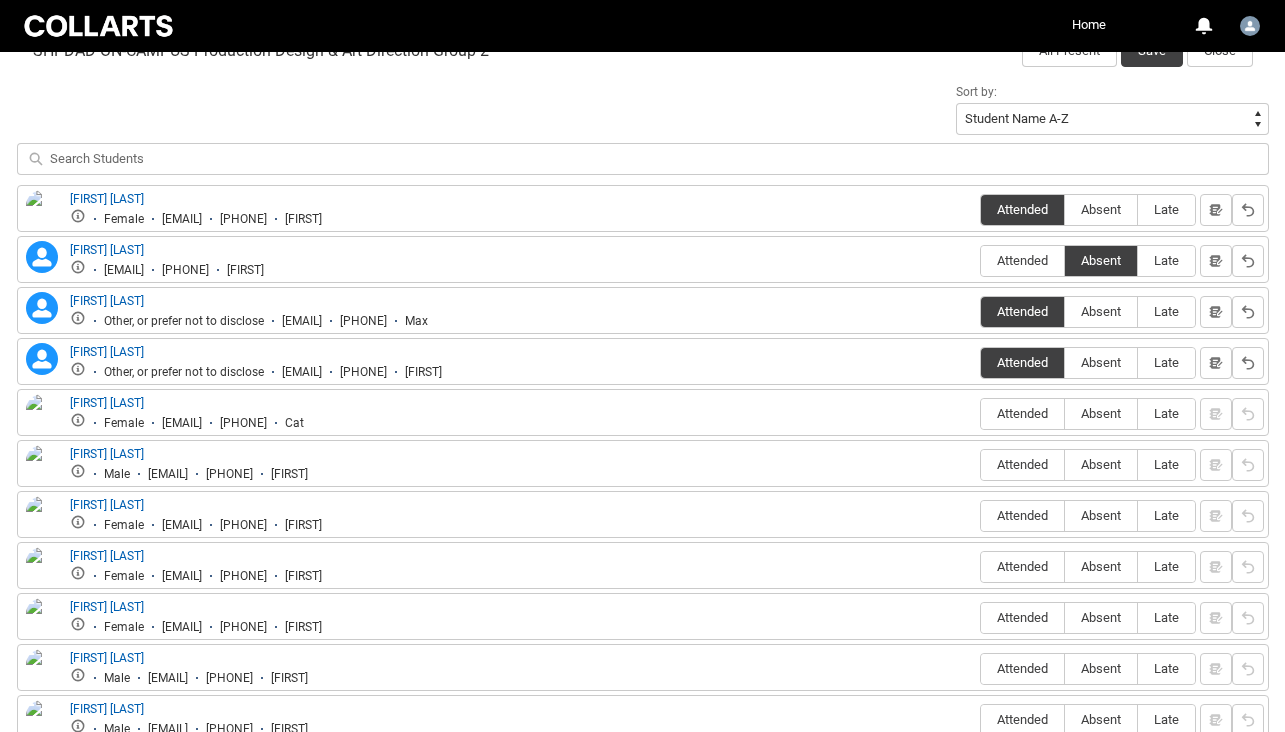 scroll, scrollTop: 687, scrollLeft: 0, axis: vertical 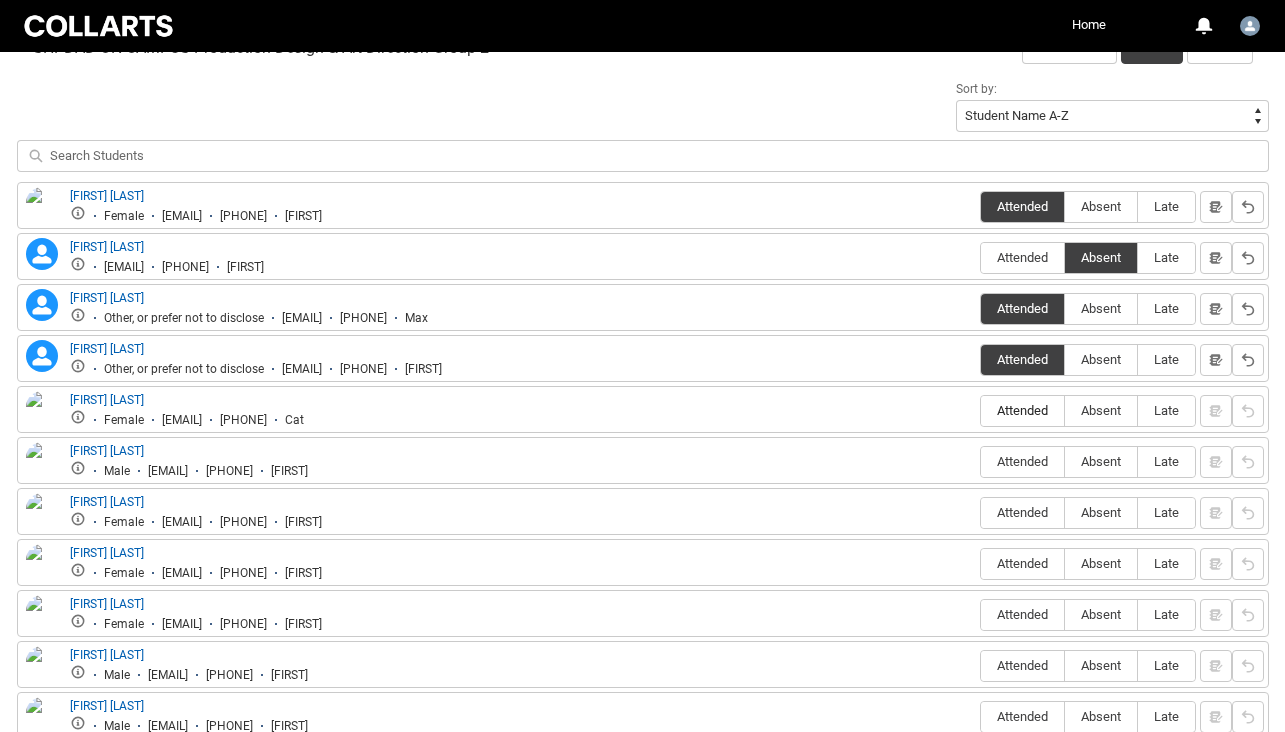 click on "Attended" at bounding box center [1022, 410] 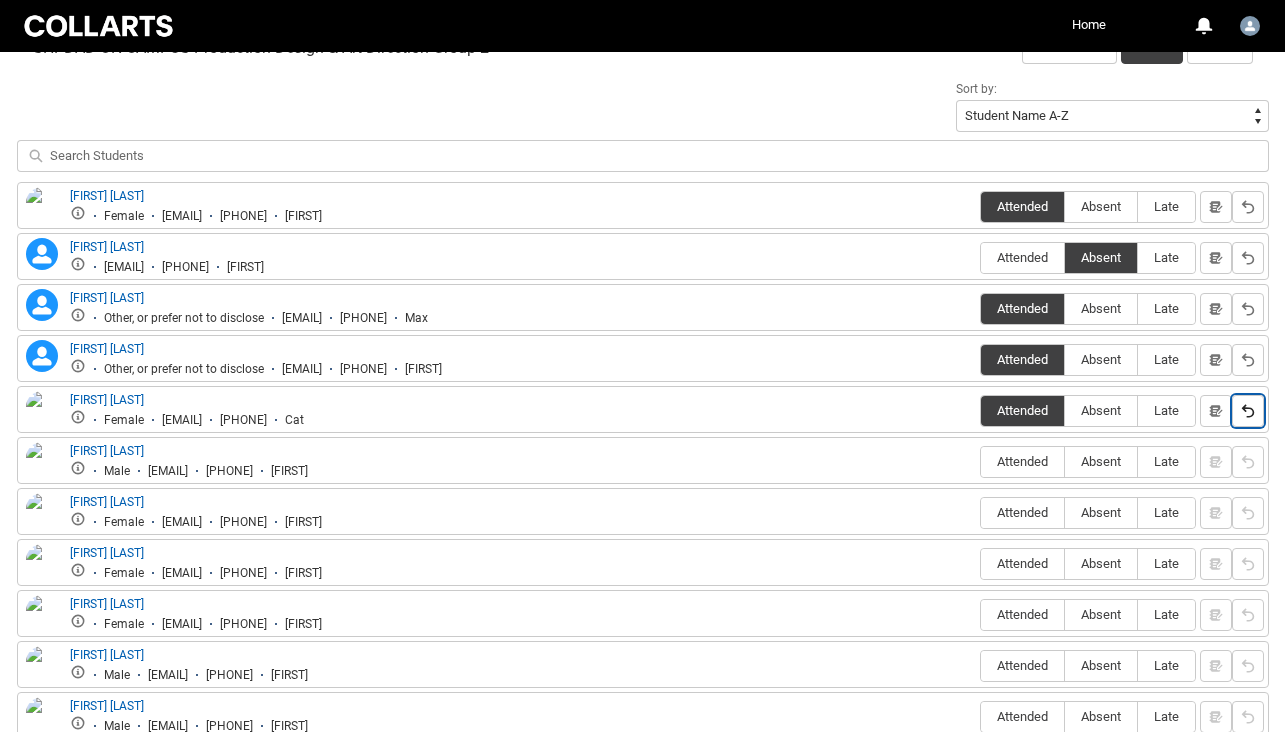 click at bounding box center [1248, 410] 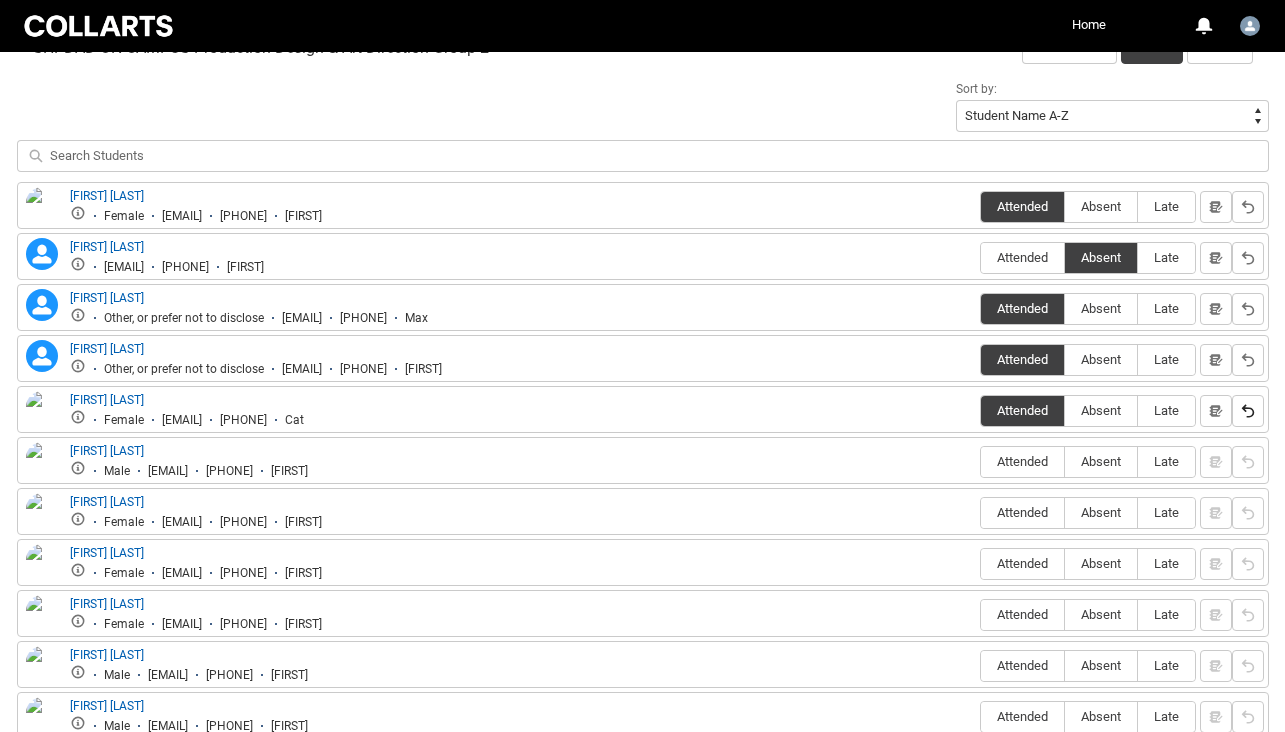 radio on "false" 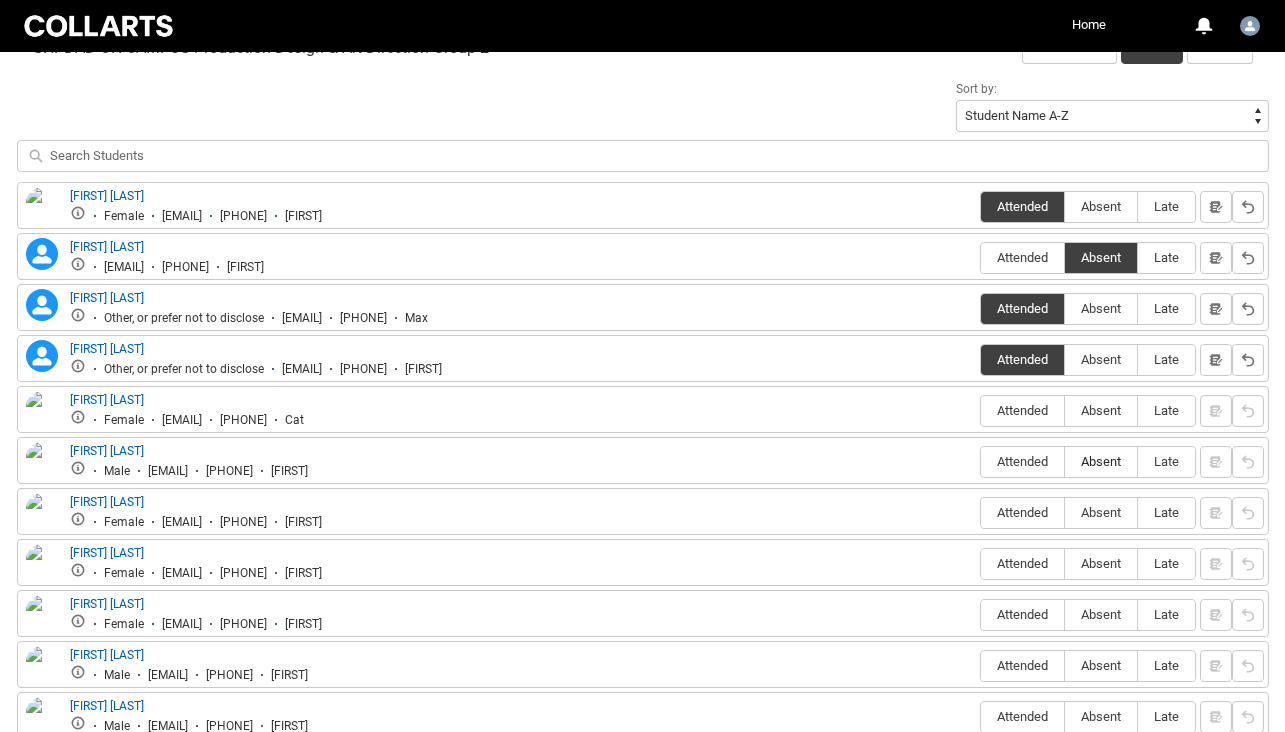click on "Absent" at bounding box center [1101, 461] 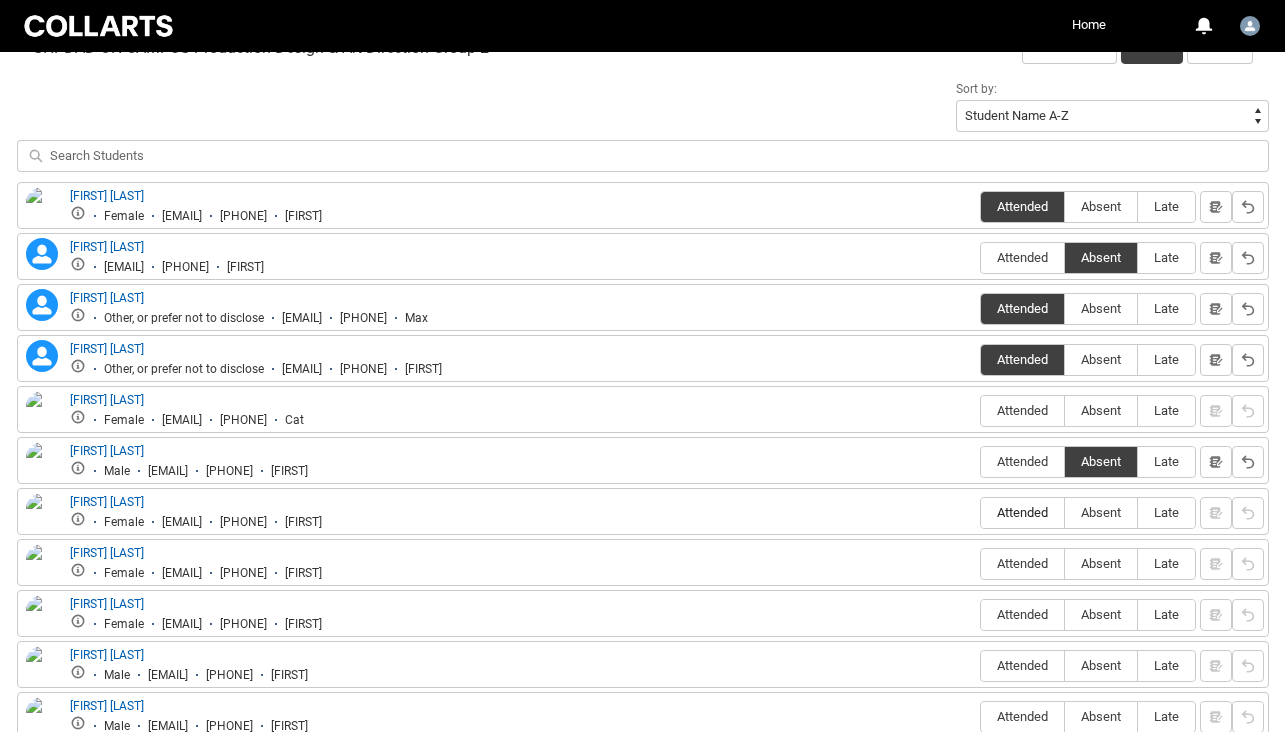 click on "Attended" at bounding box center (1022, 512) 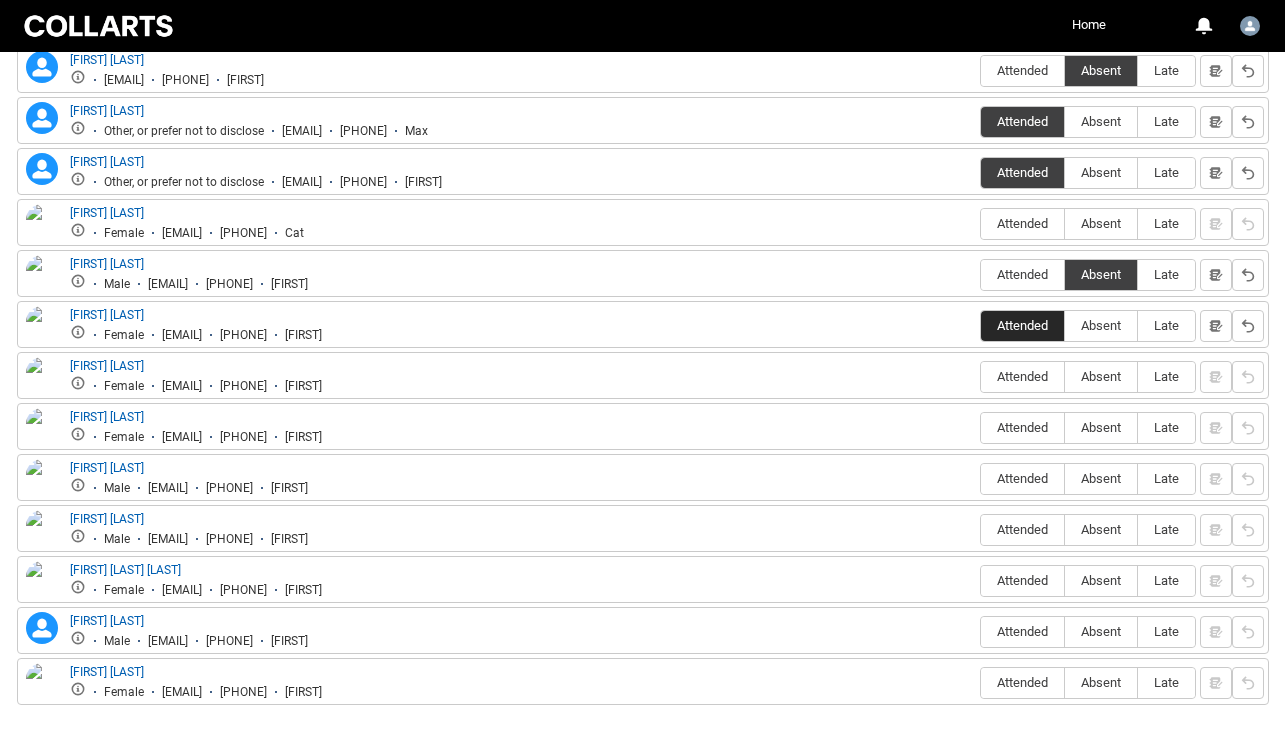 scroll, scrollTop: 875, scrollLeft: 0, axis: vertical 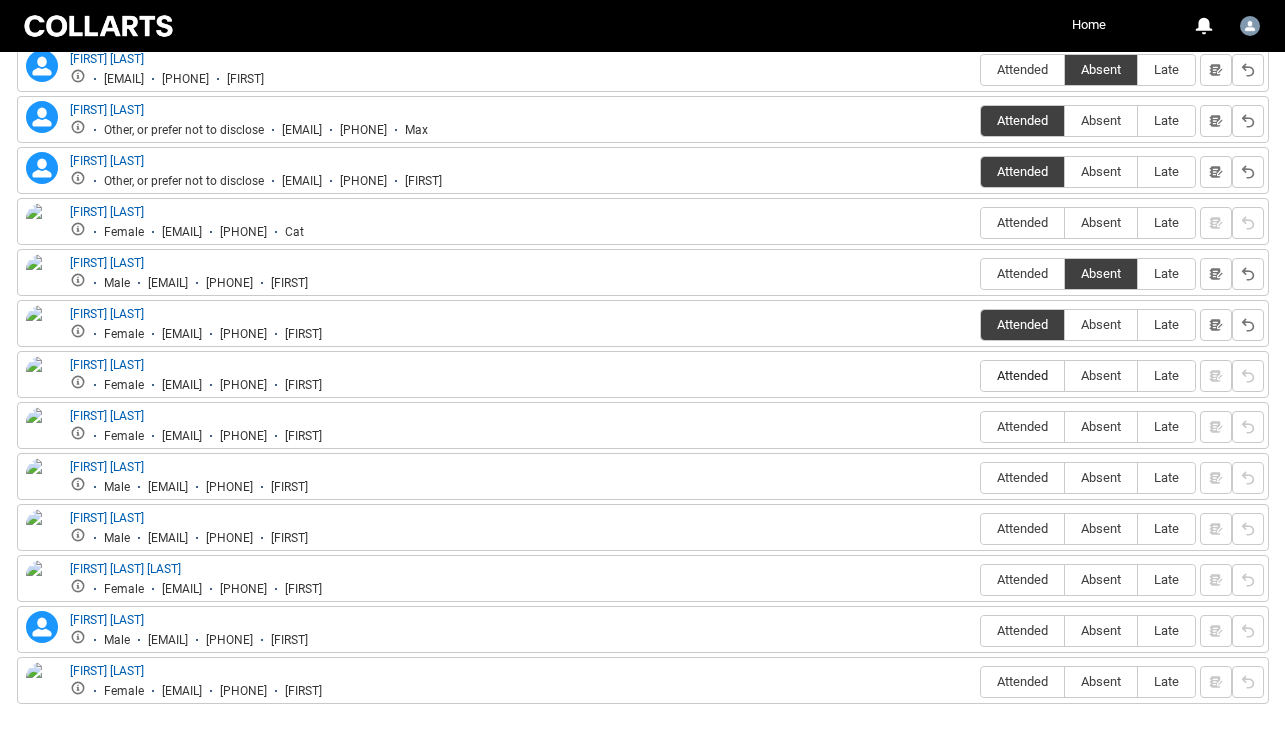 click on "Attended" at bounding box center (1022, 375) 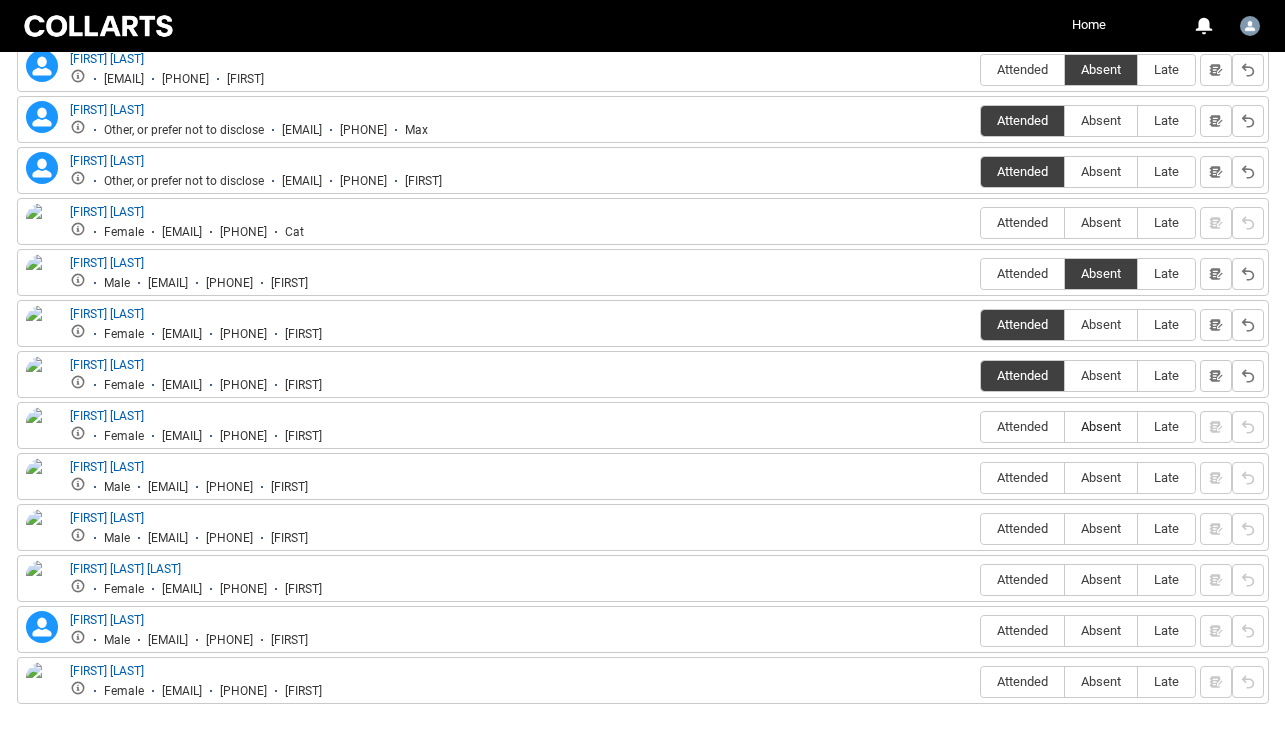 click on "Absent" at bounding box center (1101, 426) 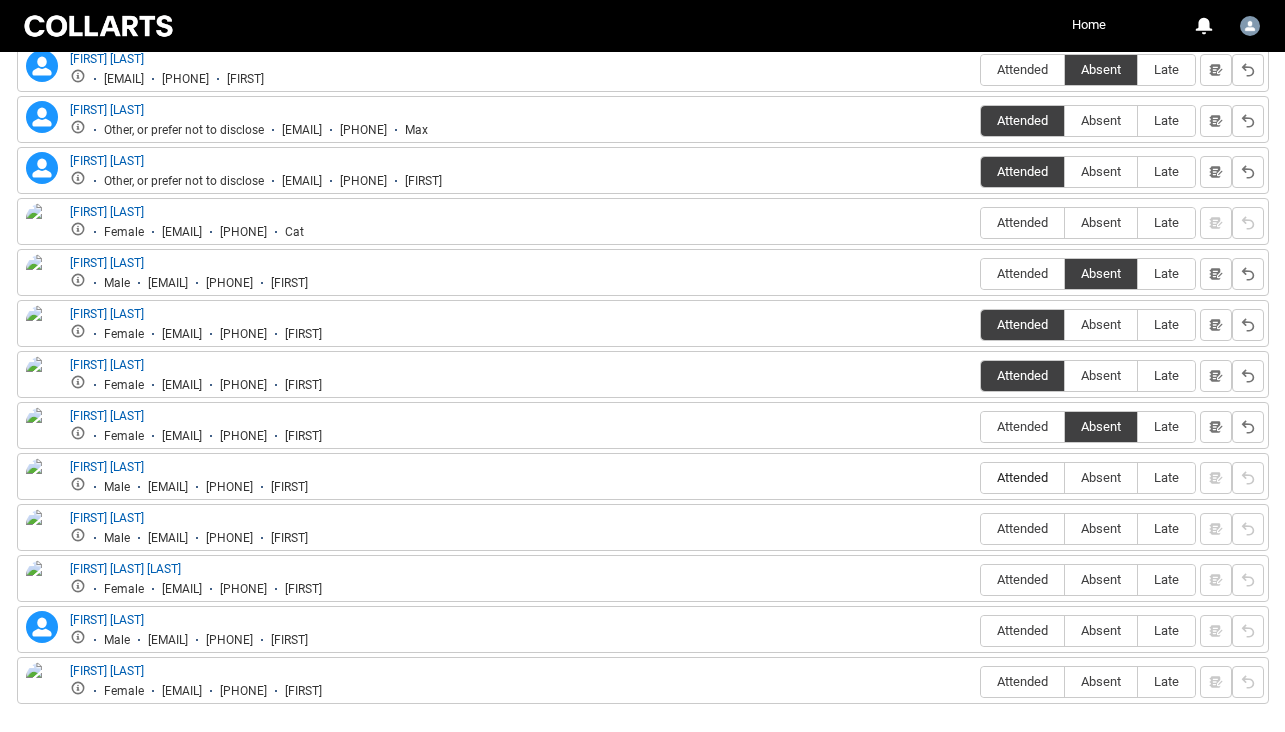 click on "Attended" at bounding box center (1022, 477) 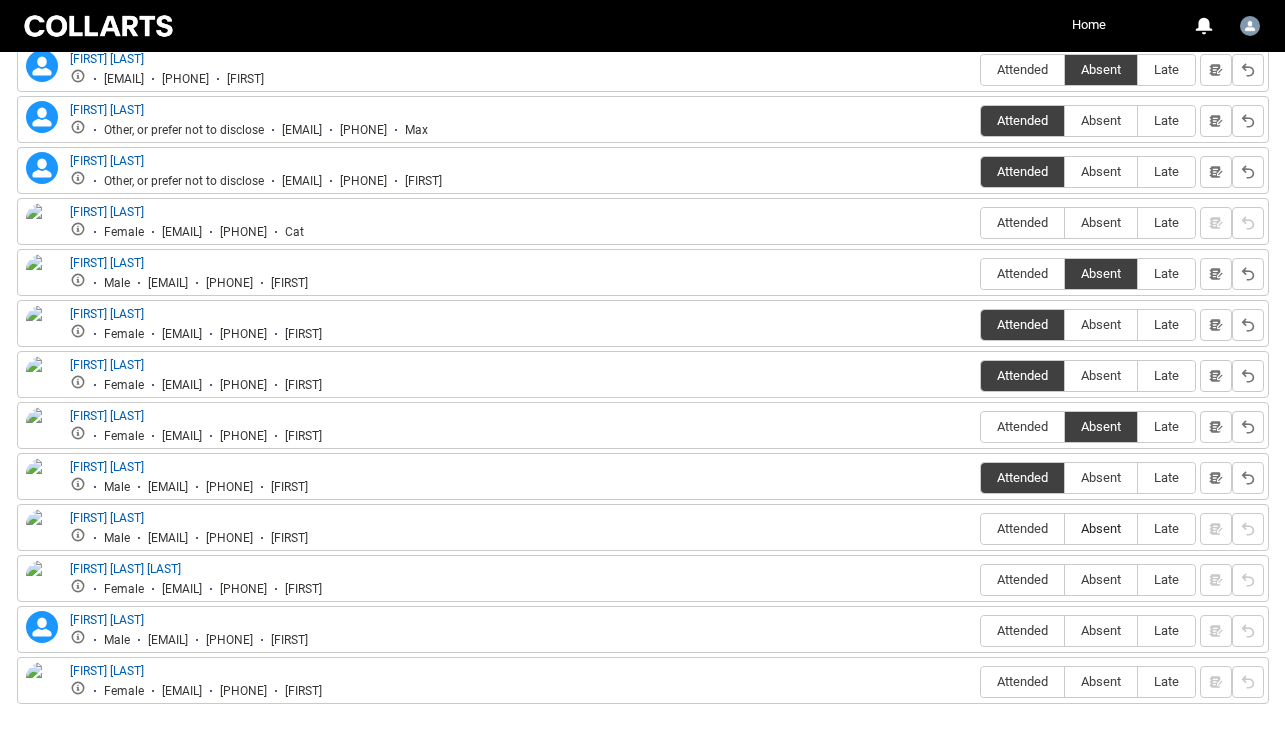 click on "Absent" at bounding box center (1101, 528) 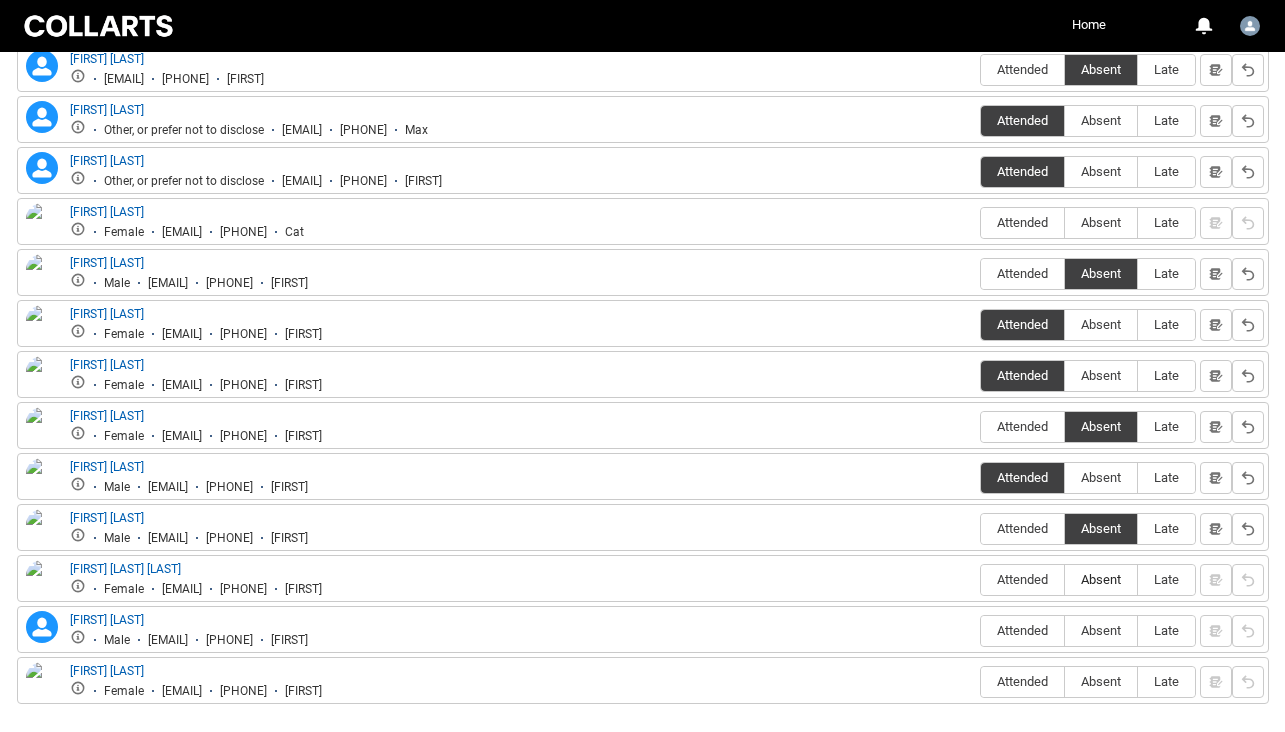 click on "Absent" at bounding box center (1101, 579) 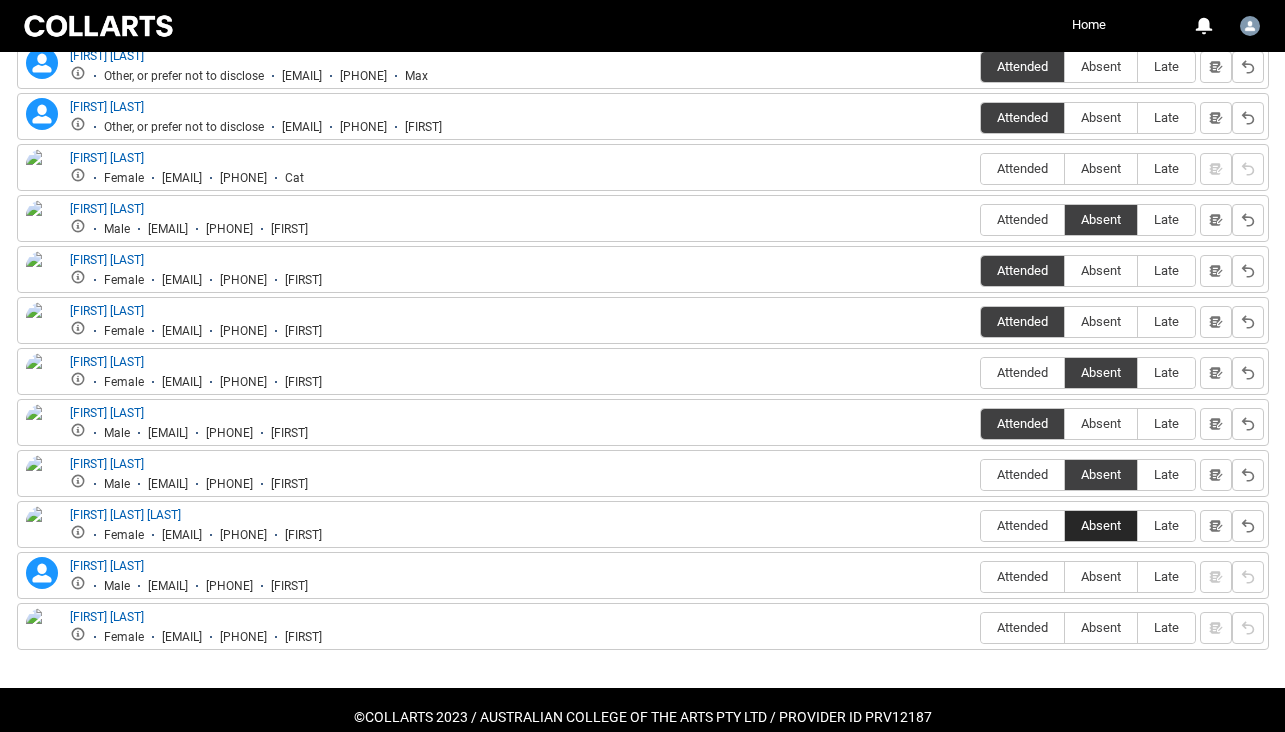 scroll, scrollTop: 931, scrollLeft: 0, axis: vertical 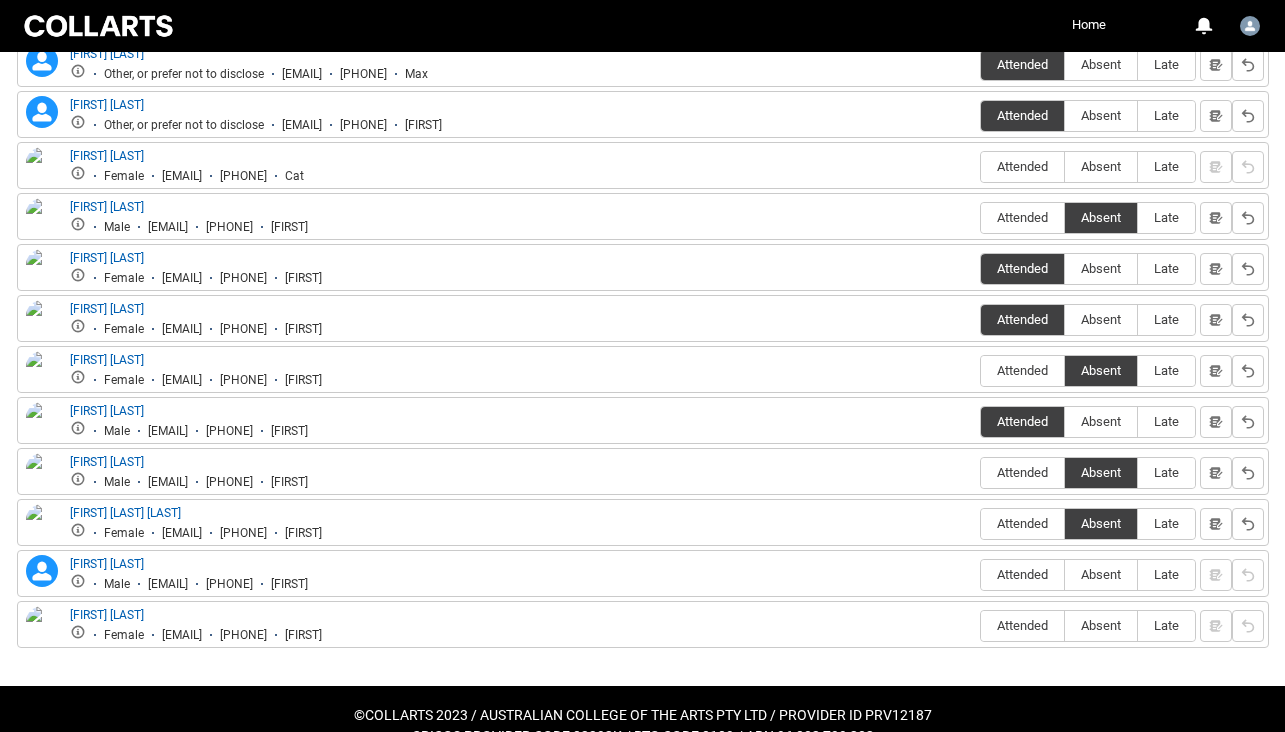 click on "Attended Absent Late" at bounding box center (1088, 575) 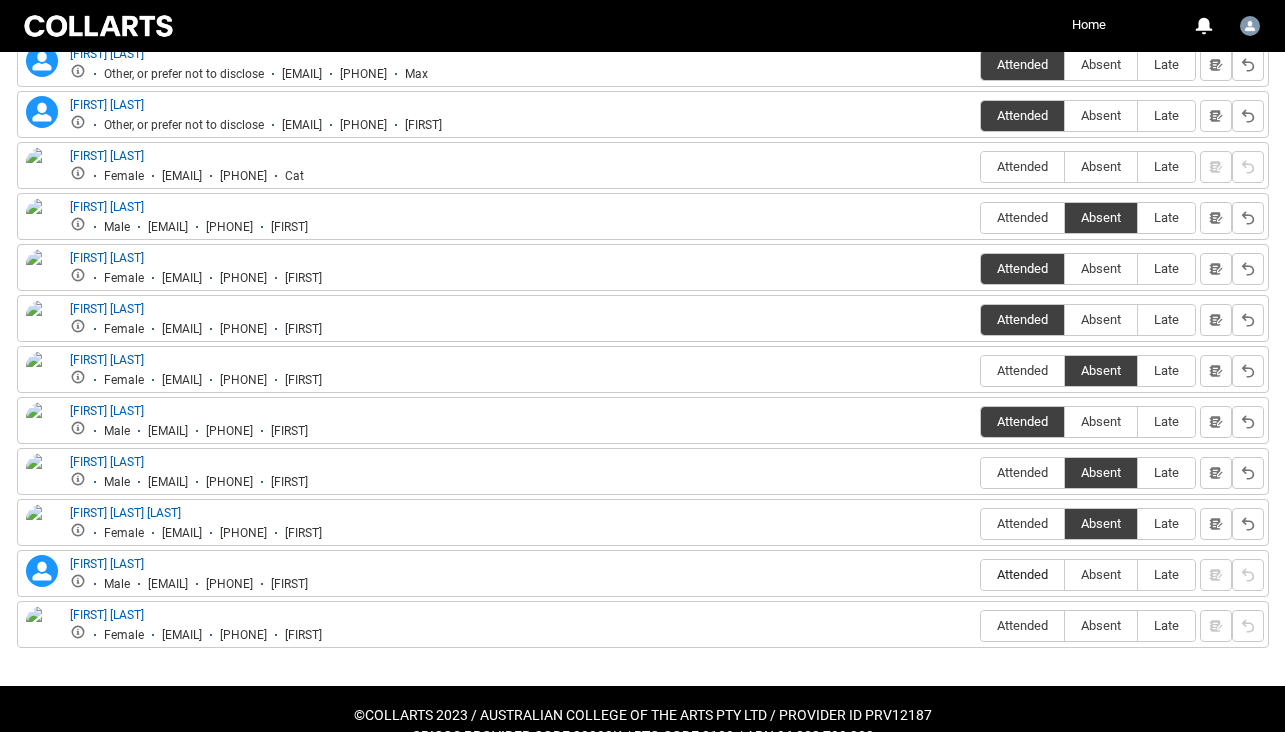 click on "Attended" at bounding box center (1022, 575) 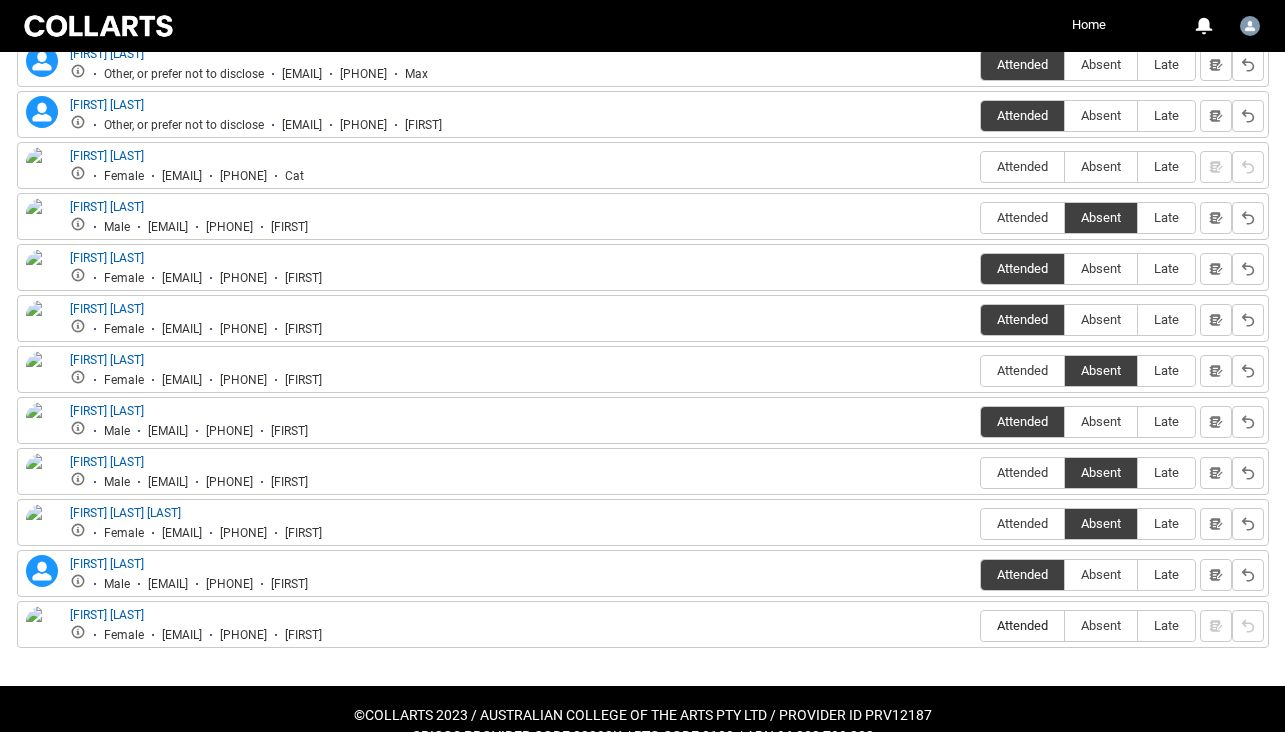 click on "Attended" at bounding box center (1022, 626) 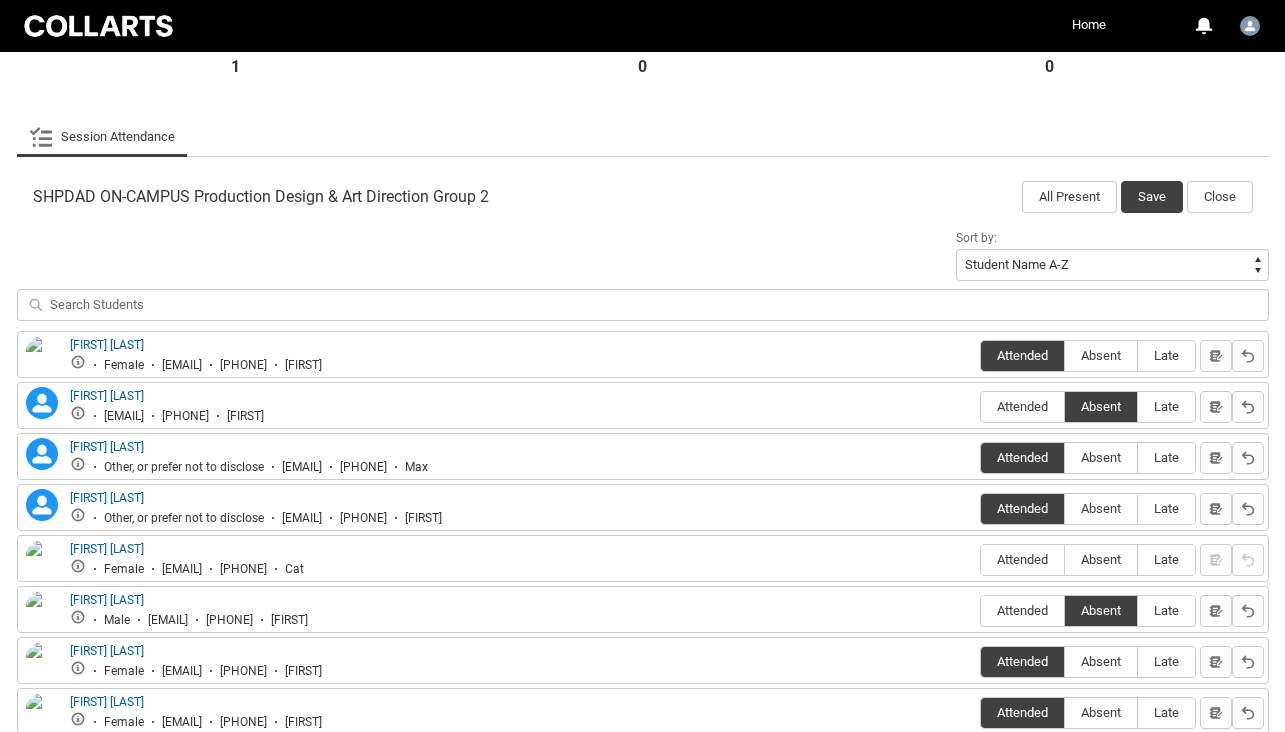 scroll, scrollTop: 160, scrollLeft: 0, axis: vertical 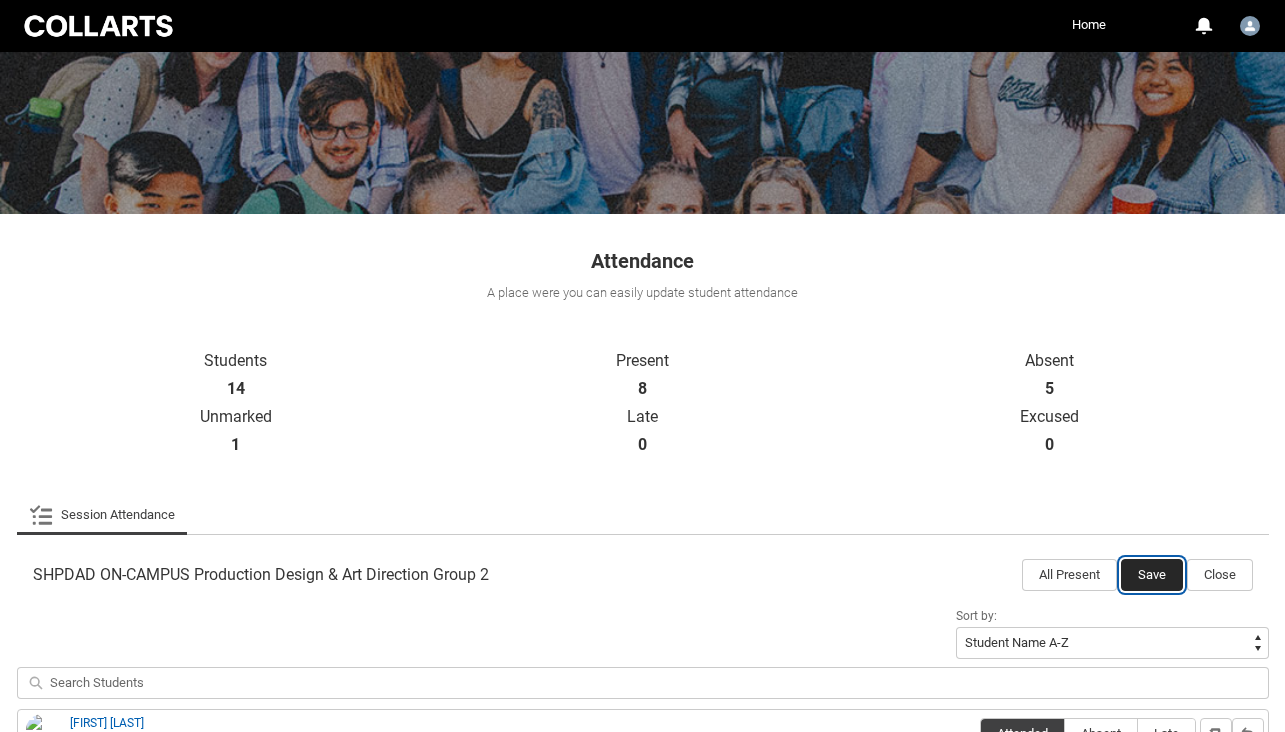 click on "Save" at bounding box center [1152, 575] 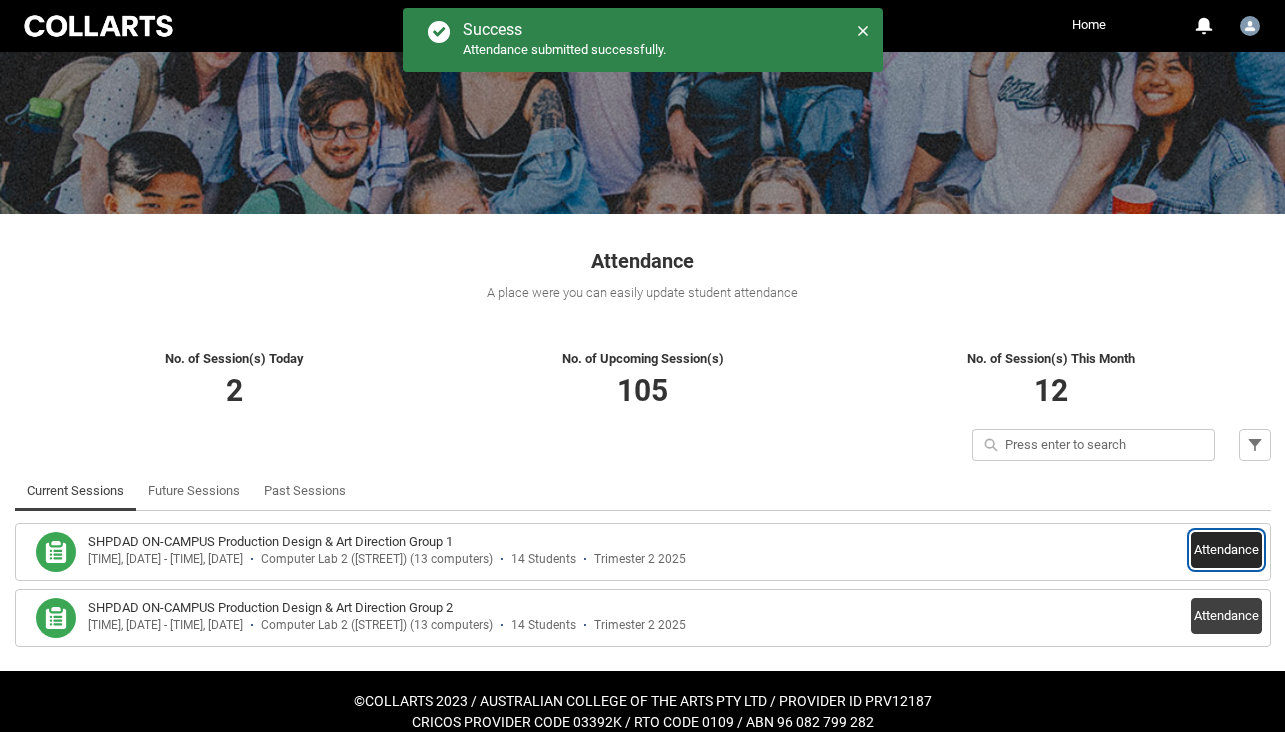 click on "Attendance" at bounding box center [1226, 550] 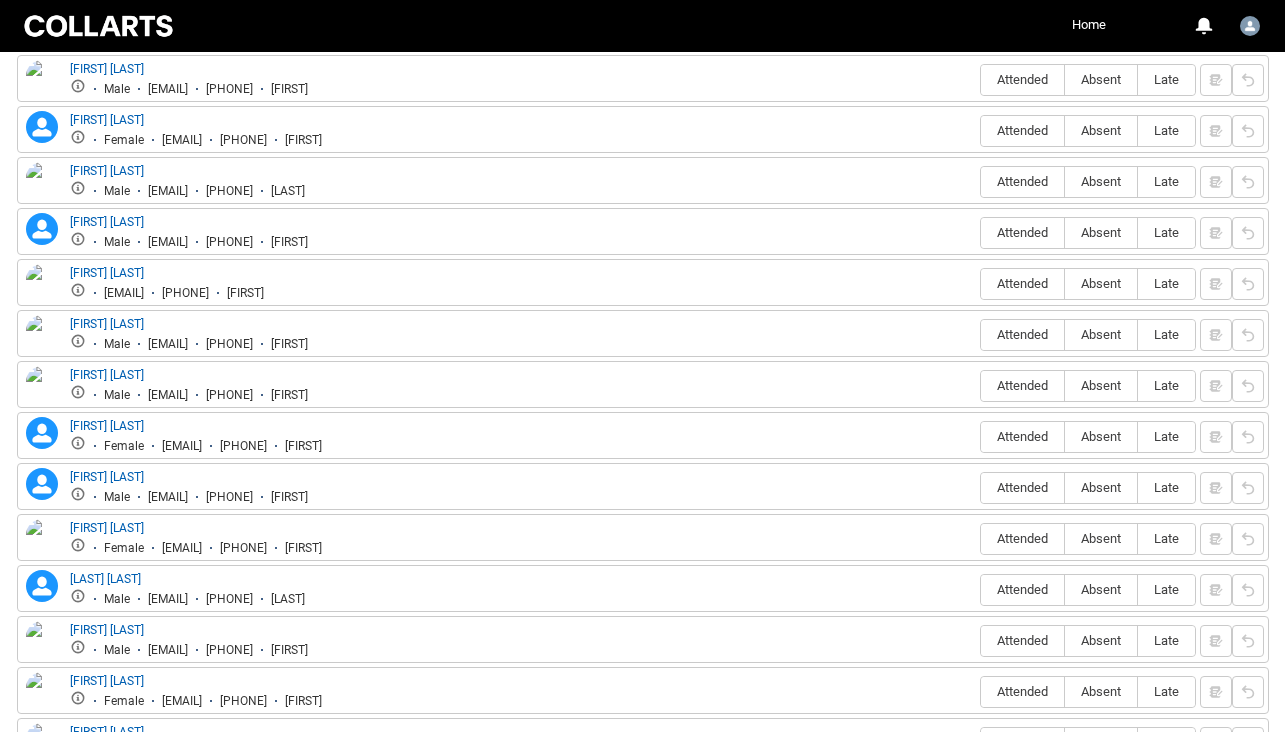 scroll, scrollTop: 804, scrollLeft: 0, axis: vertical 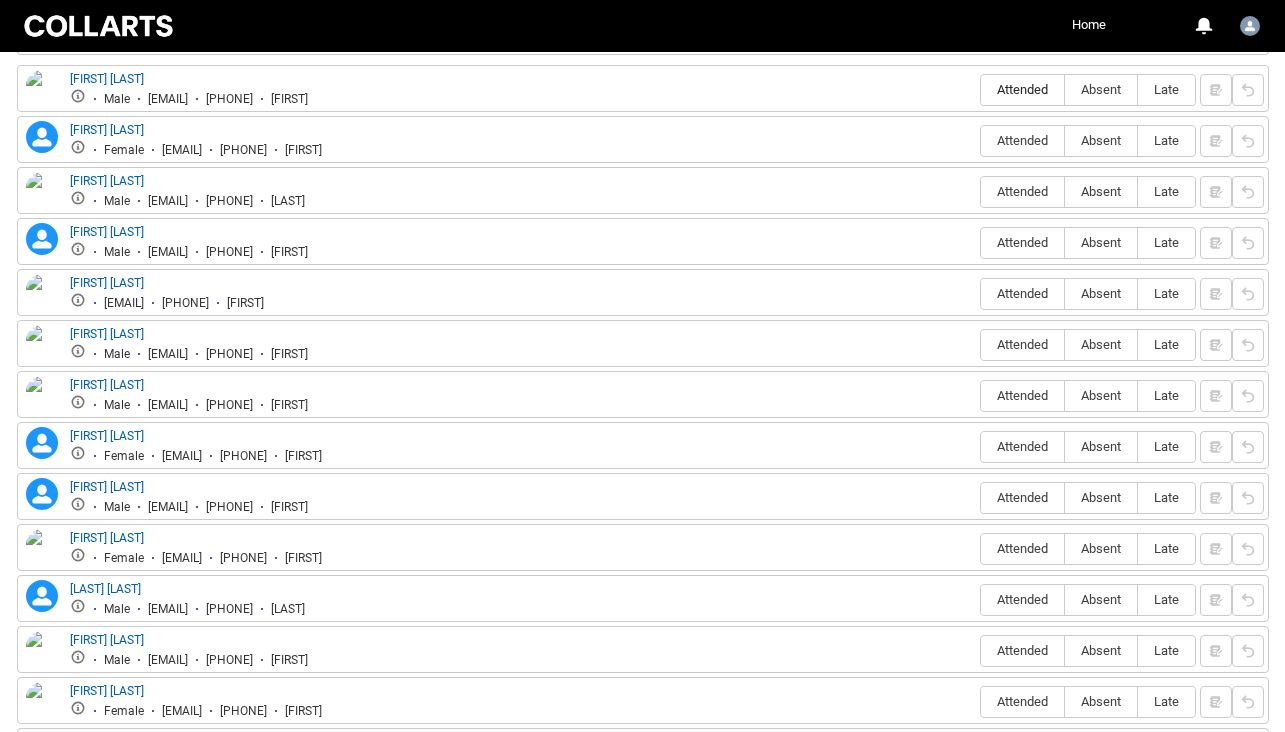 click on "Attended" at bounding box center [1022, 89] 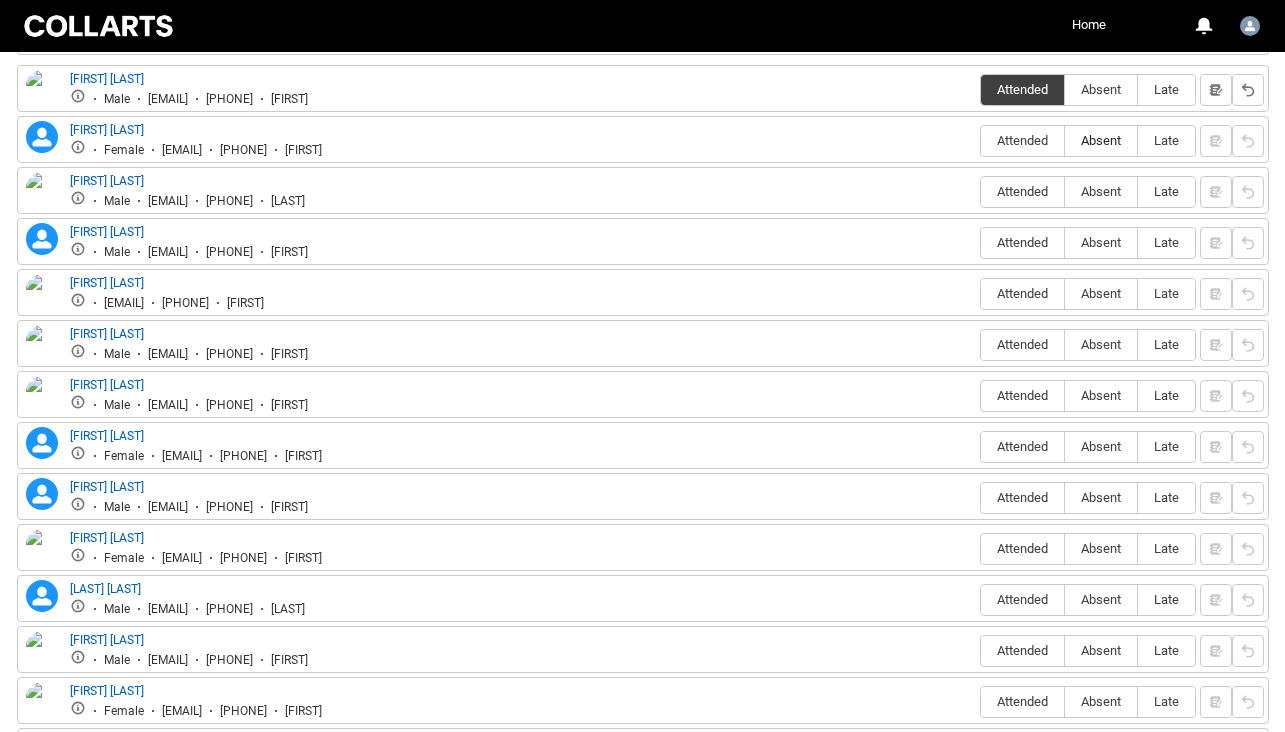 click on "Absent" at bounding box center (1101, 140) 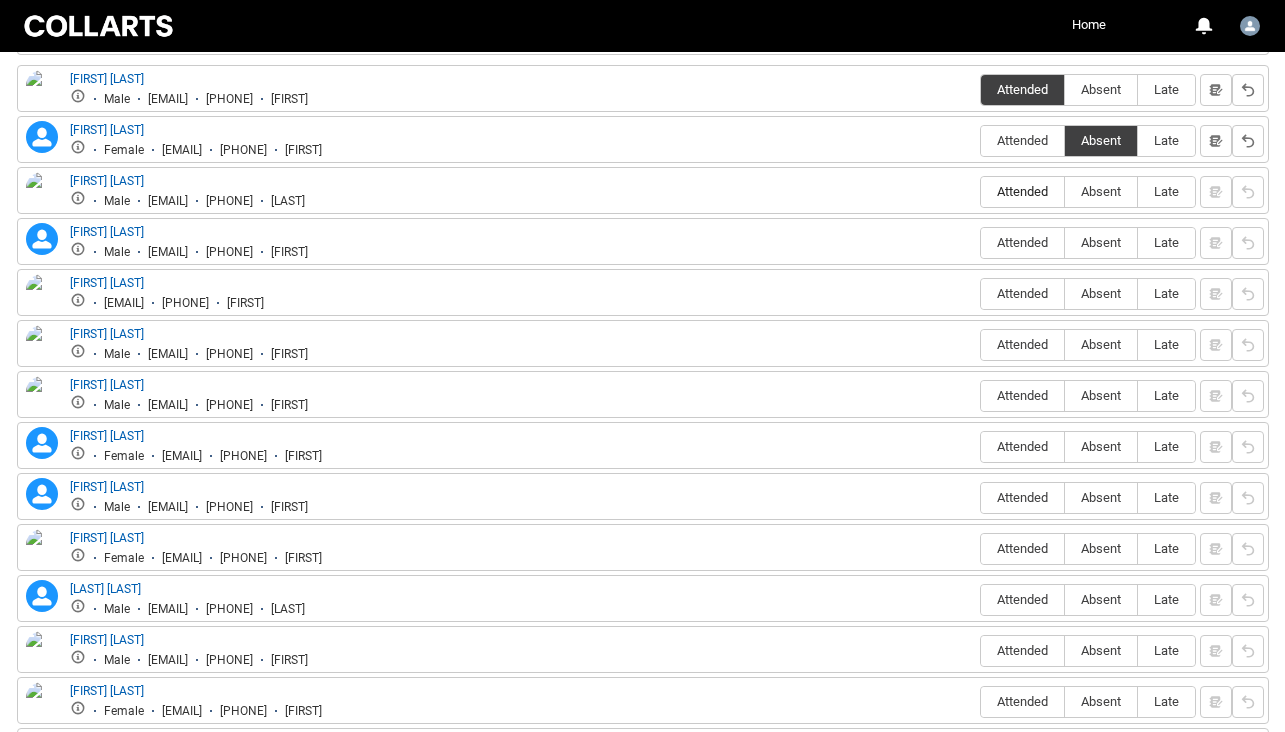 click on "Attended" at bounding box center (1022, 192) 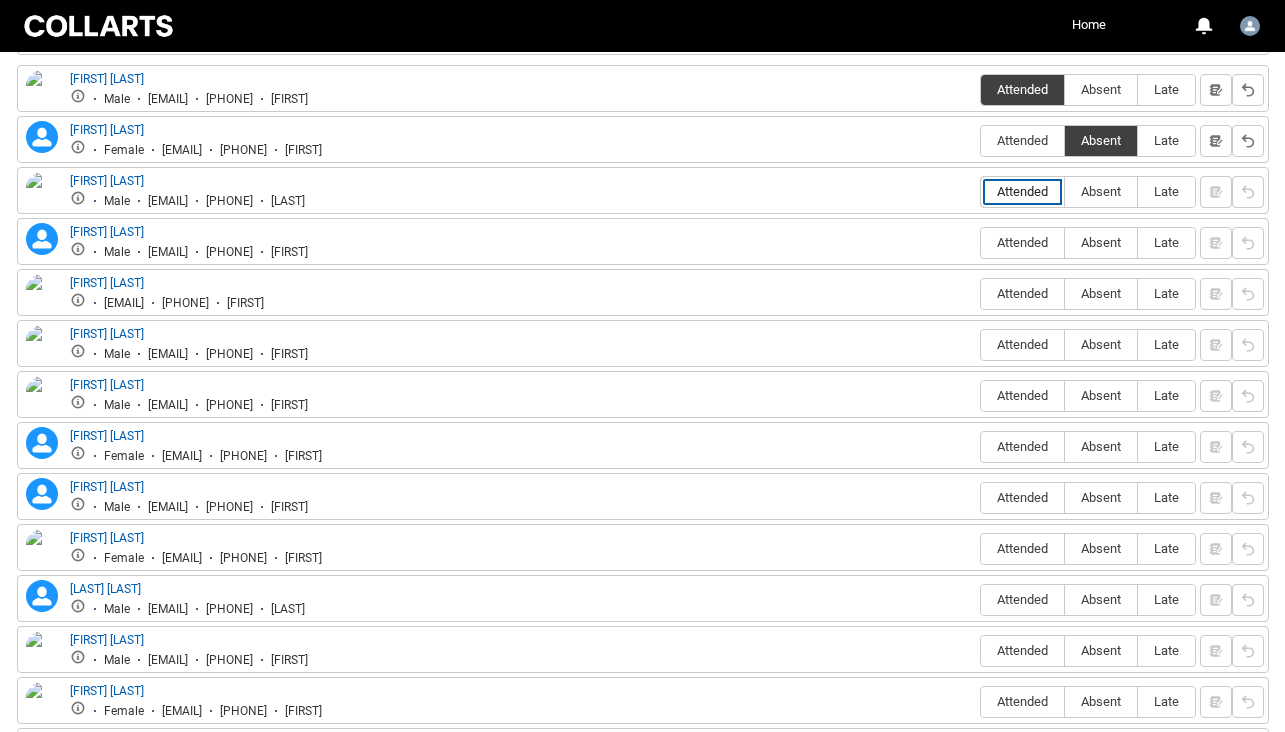 click on "Attended" at bounding box center [980, 191] 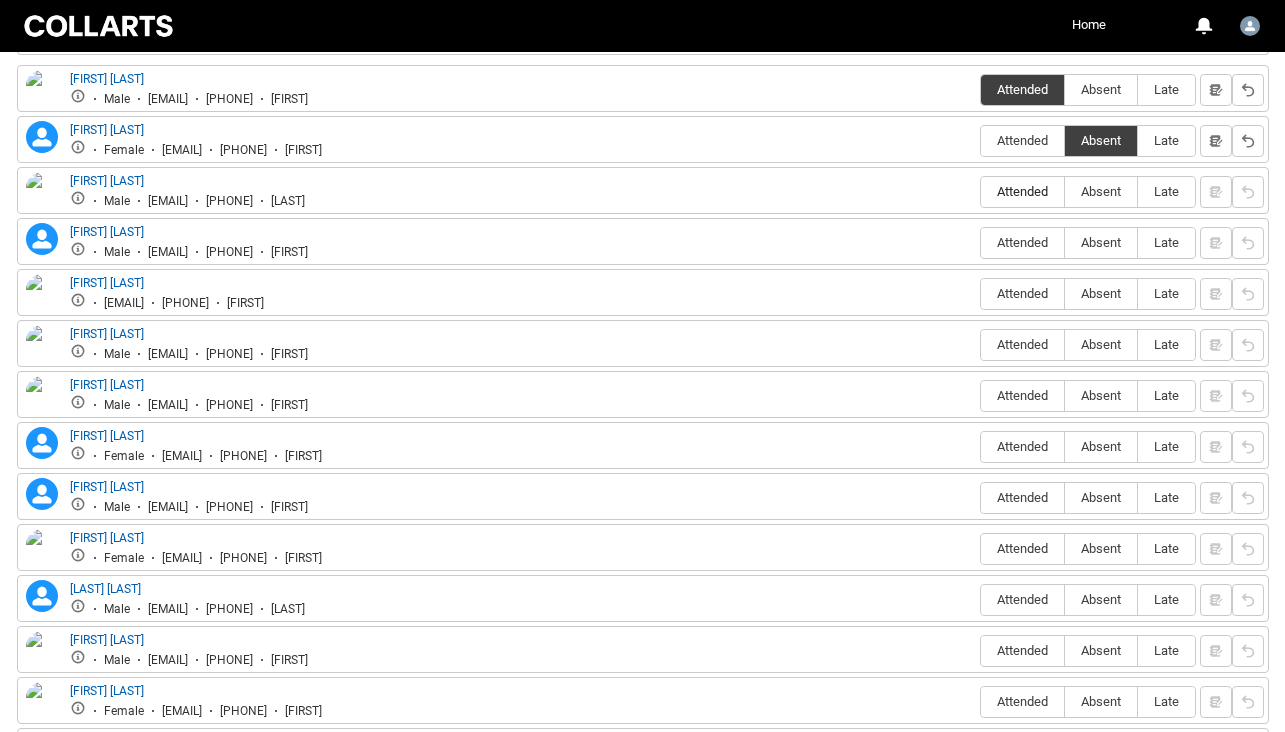 type on "Attended" 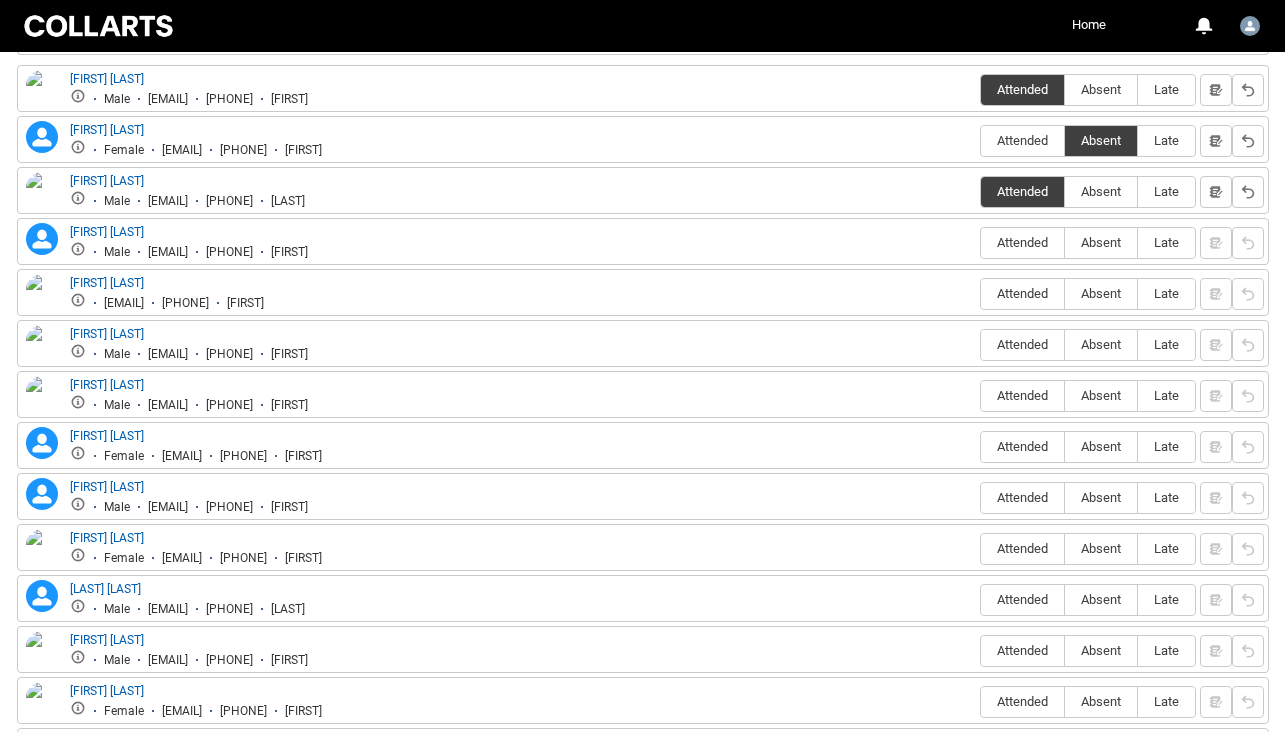 click on "[FIRST] [LAST] Male [EMAIL] [PHONE] [LAST] Attended Absent Late" at bounding box center (643, 190) 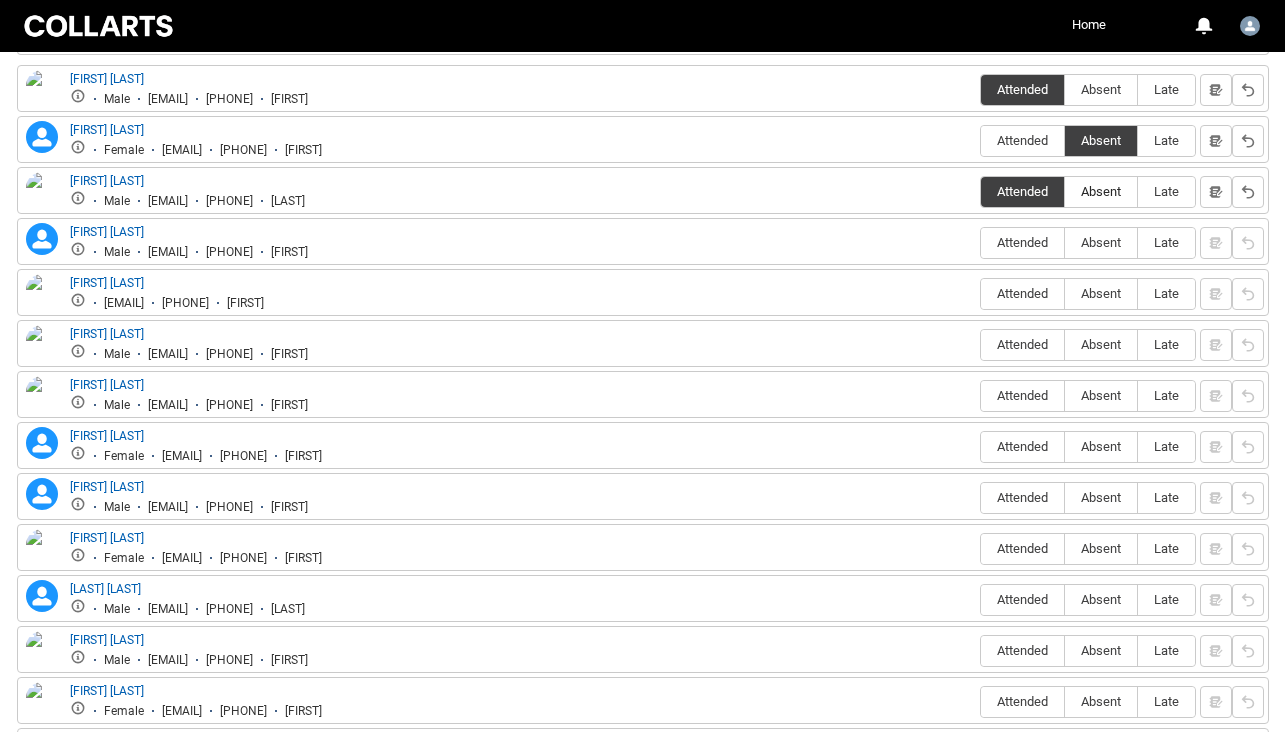 click on "Absent" at bounding box center [1101, 192] 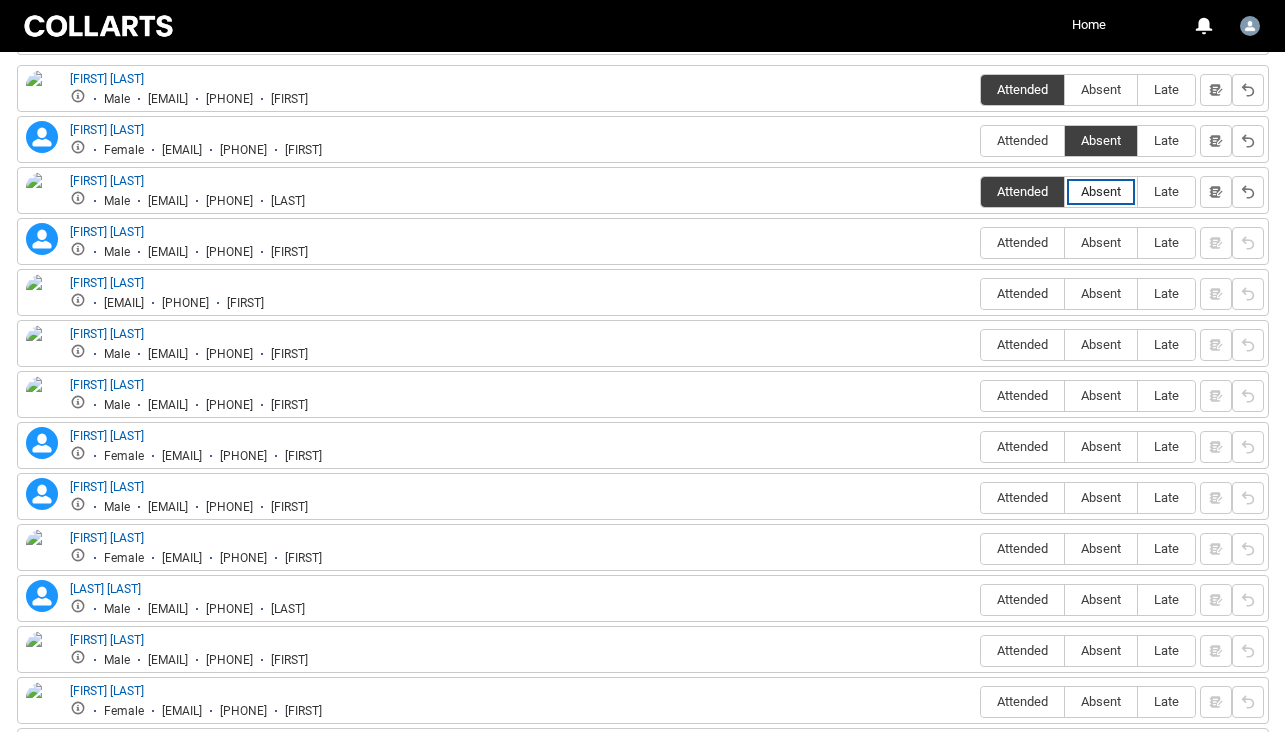 click on "Absent" at bounding box center [1064, 191] 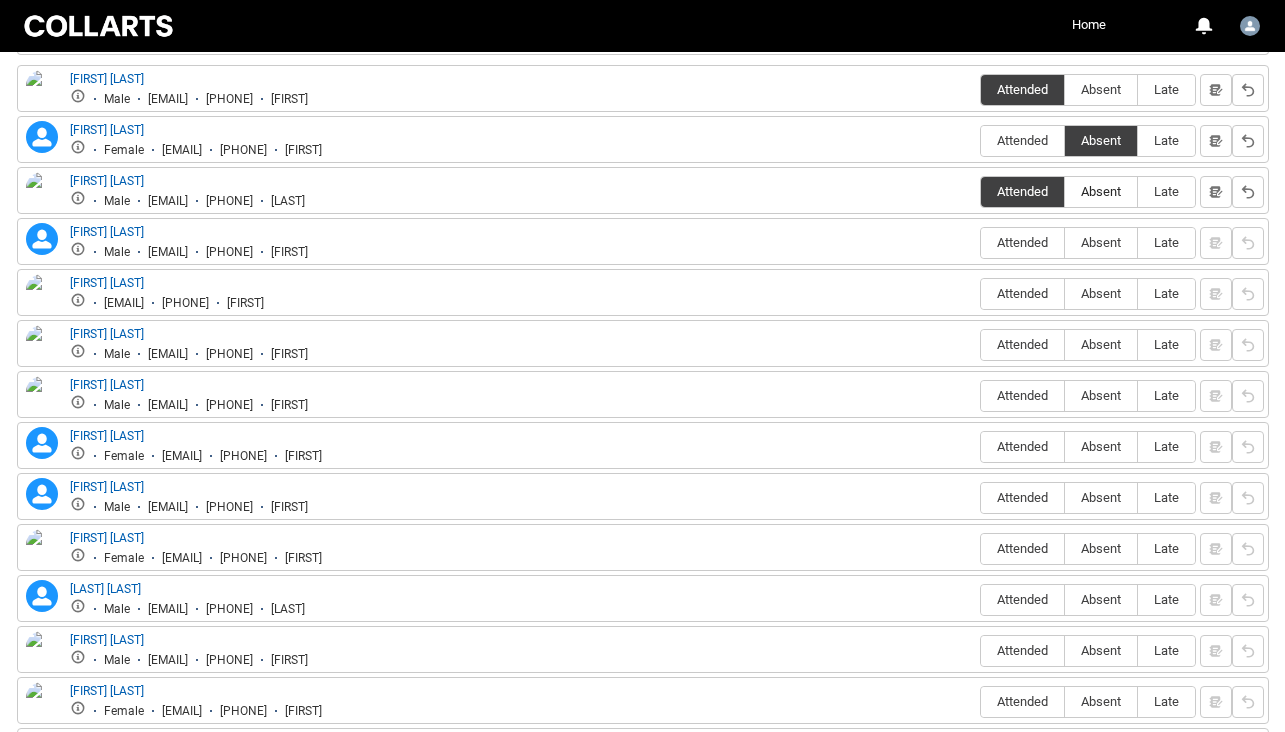 type on "Absent" 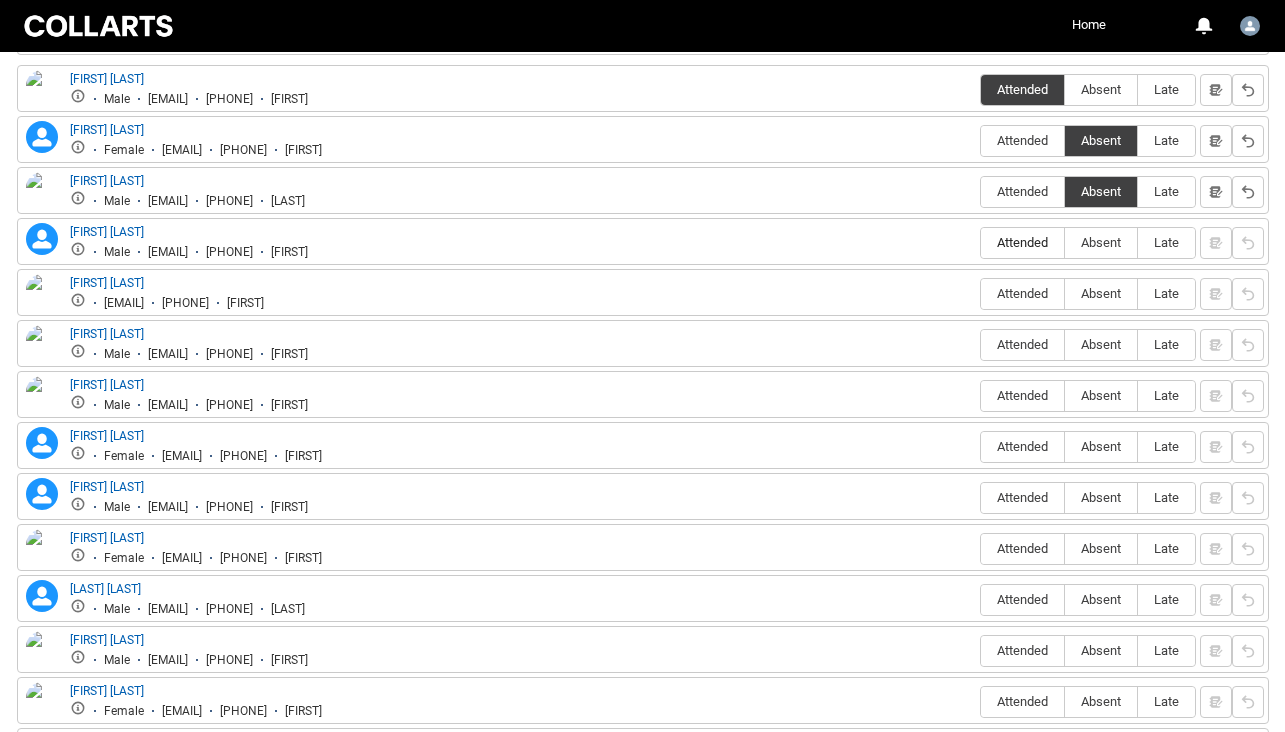 click on "Attended" at bounding box center [1022, 242] 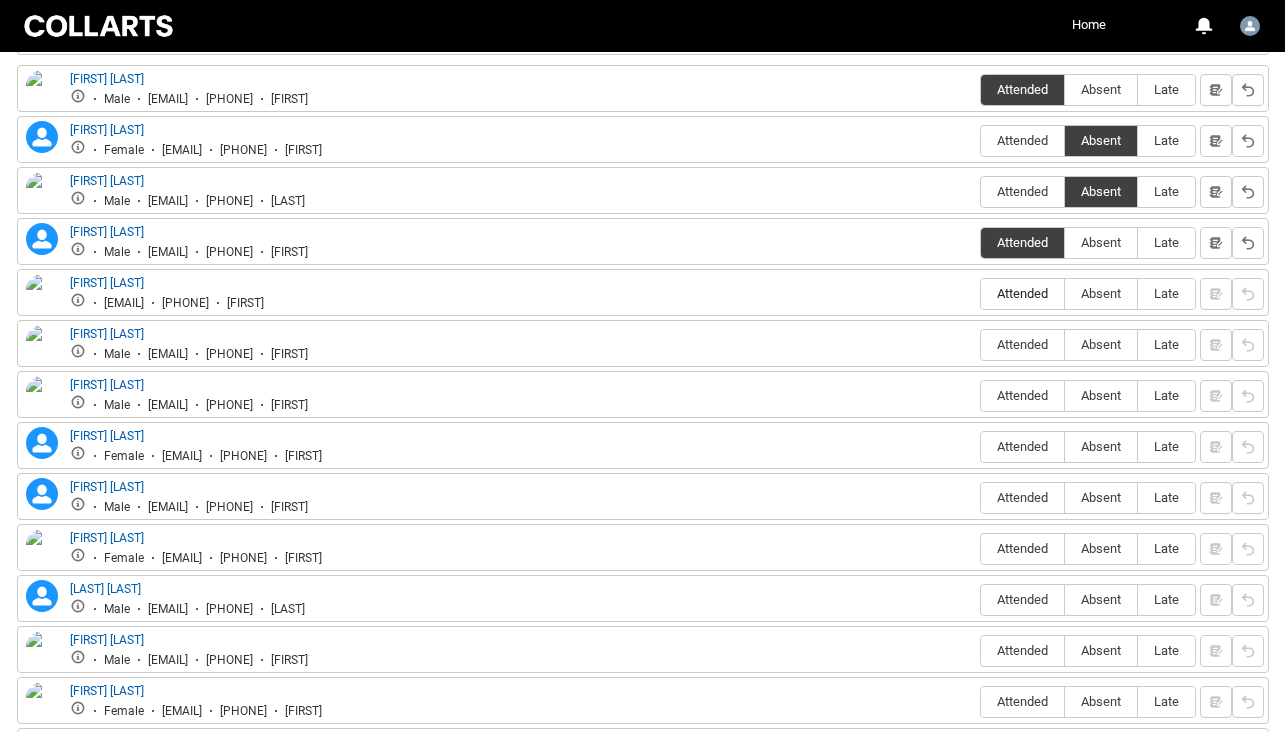 click on "Attended" at bounding box center [1022, 293] 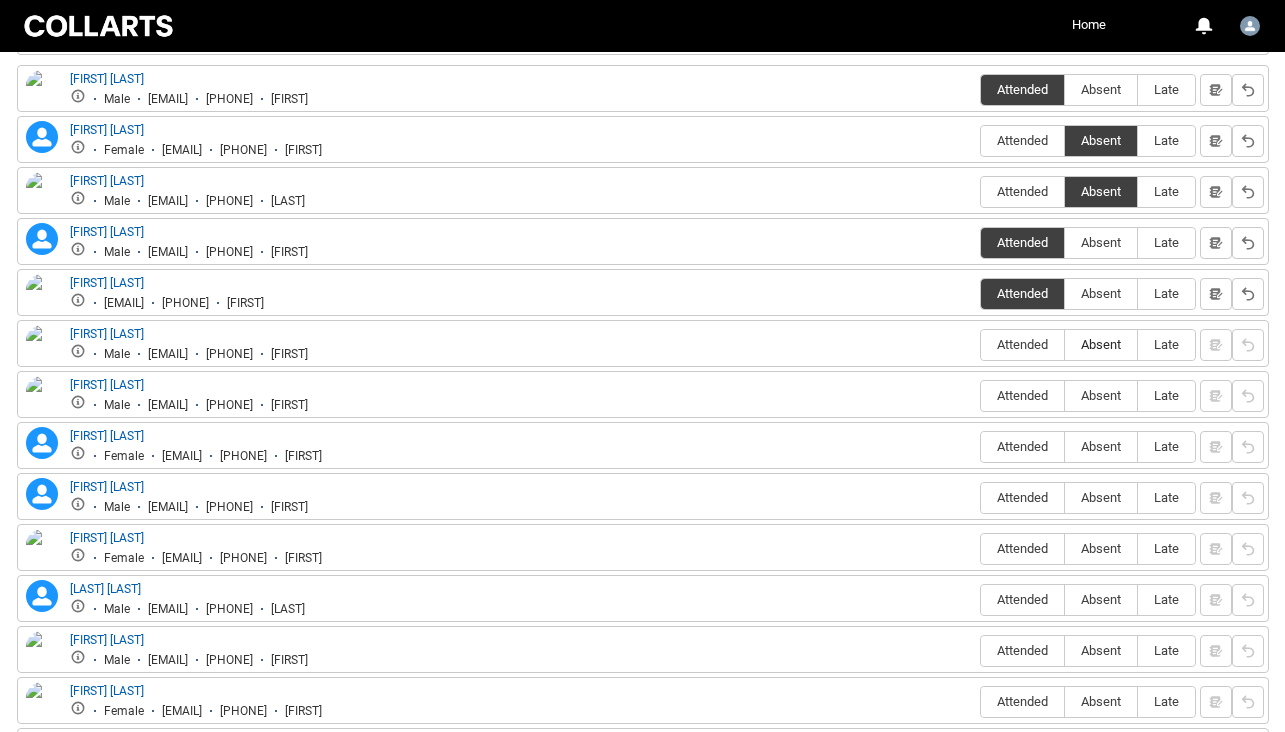 click on "Absent" at bounding box center [1101, 344] 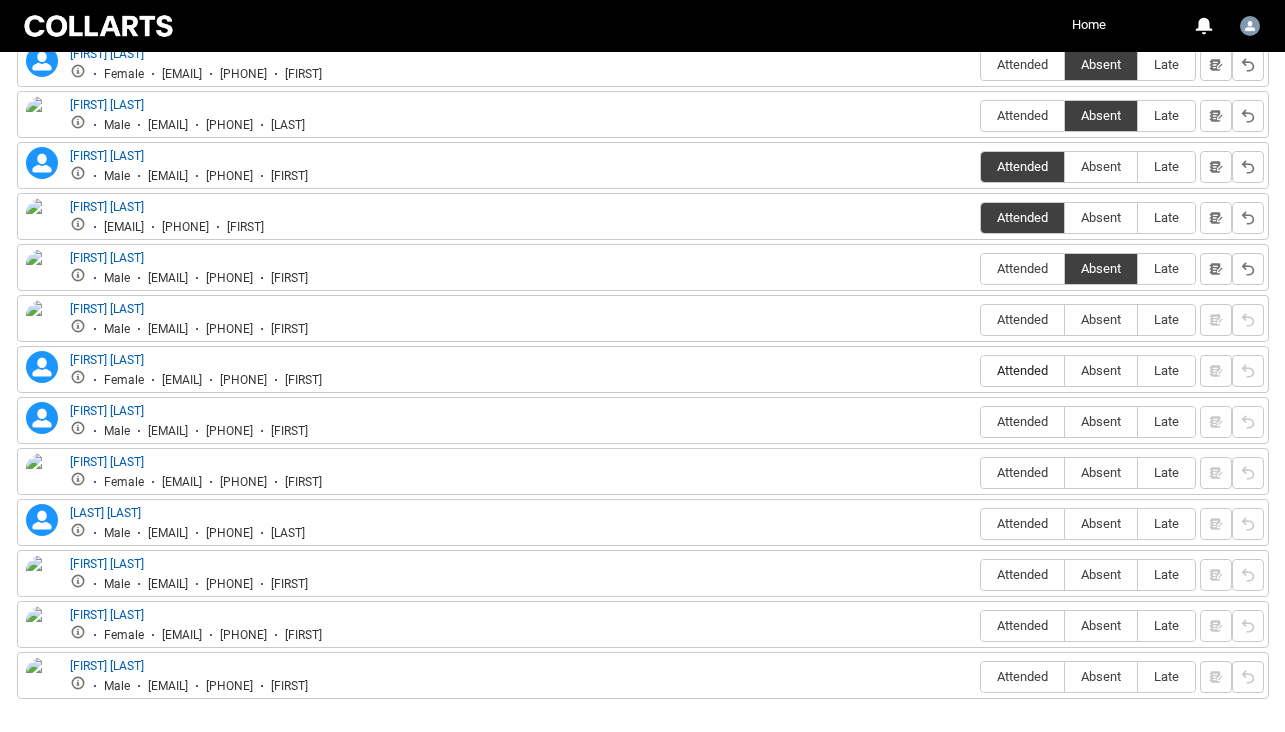 scroll, scrollTop: 885, scrollLeft: 0, axis: vertical 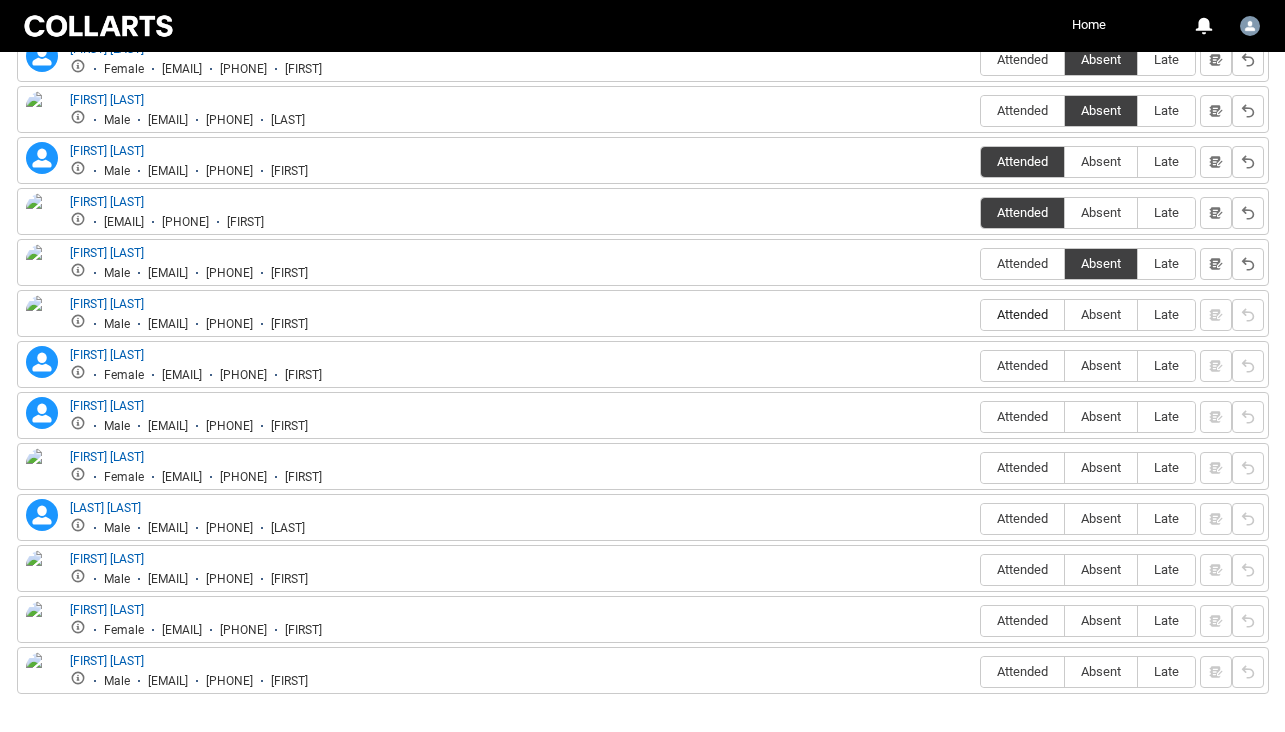 click on "Attended" at bounding box center [1022, 314] 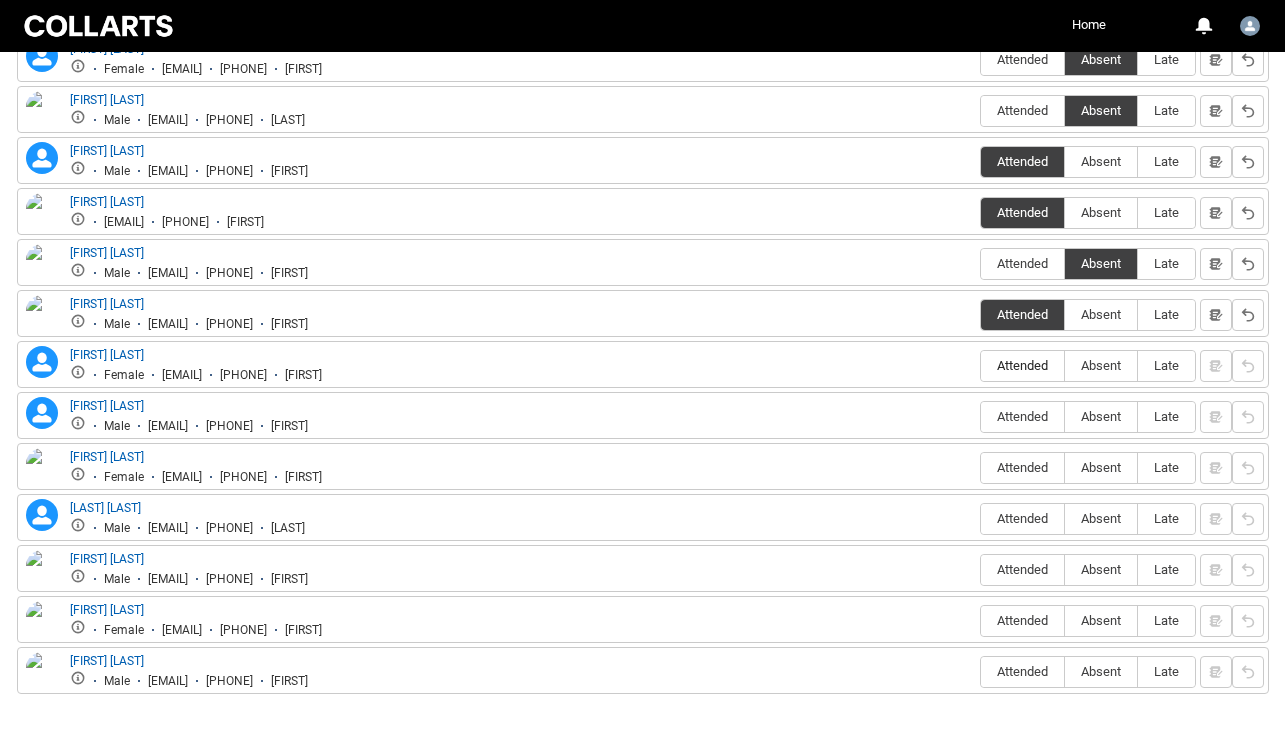 click on "Attended" at bounding box center (1022, 365) 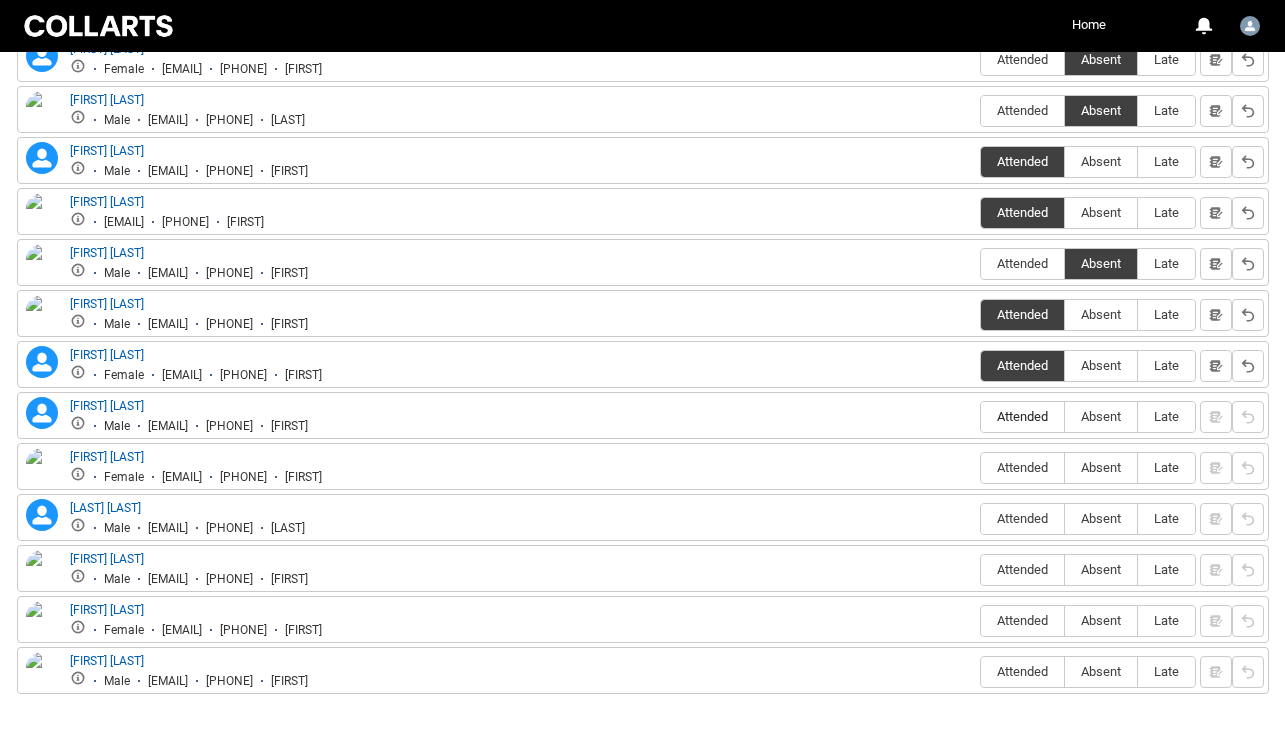 click on "Attended" at bounding box center [1022, 417] 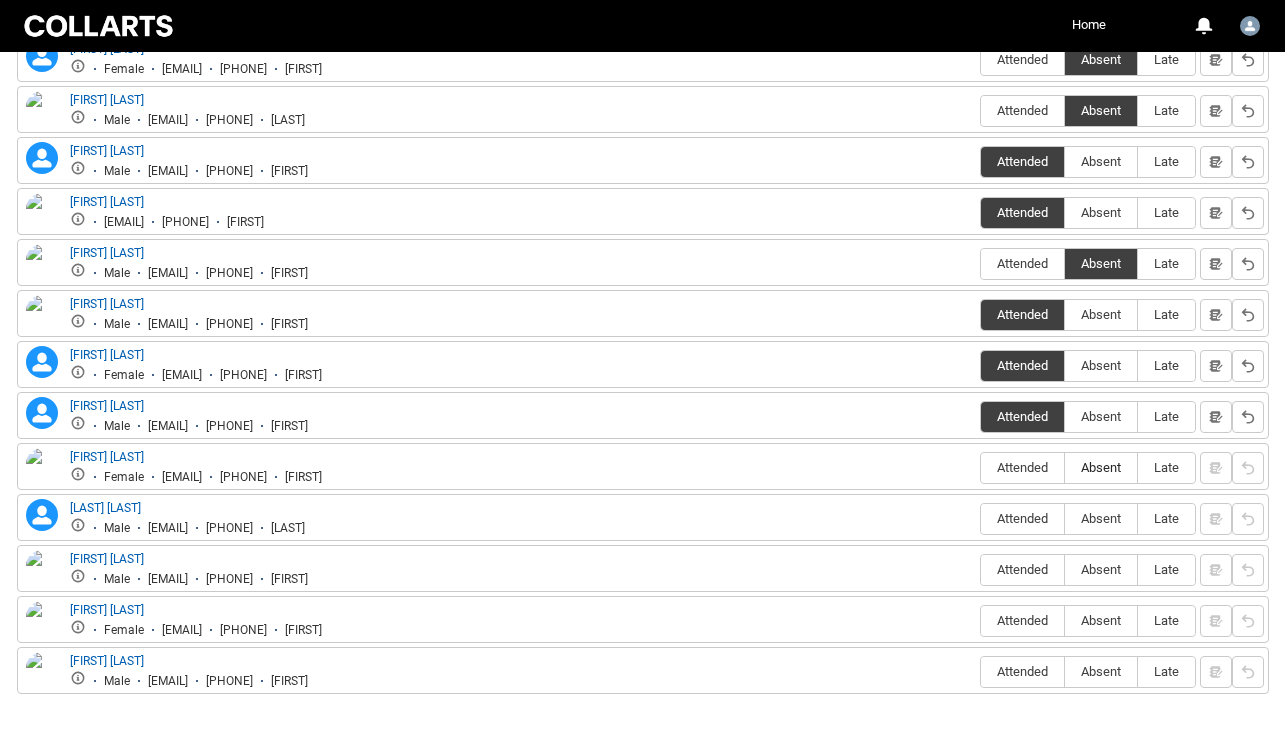 click on "Absent" at bounding box center [1101, 467] 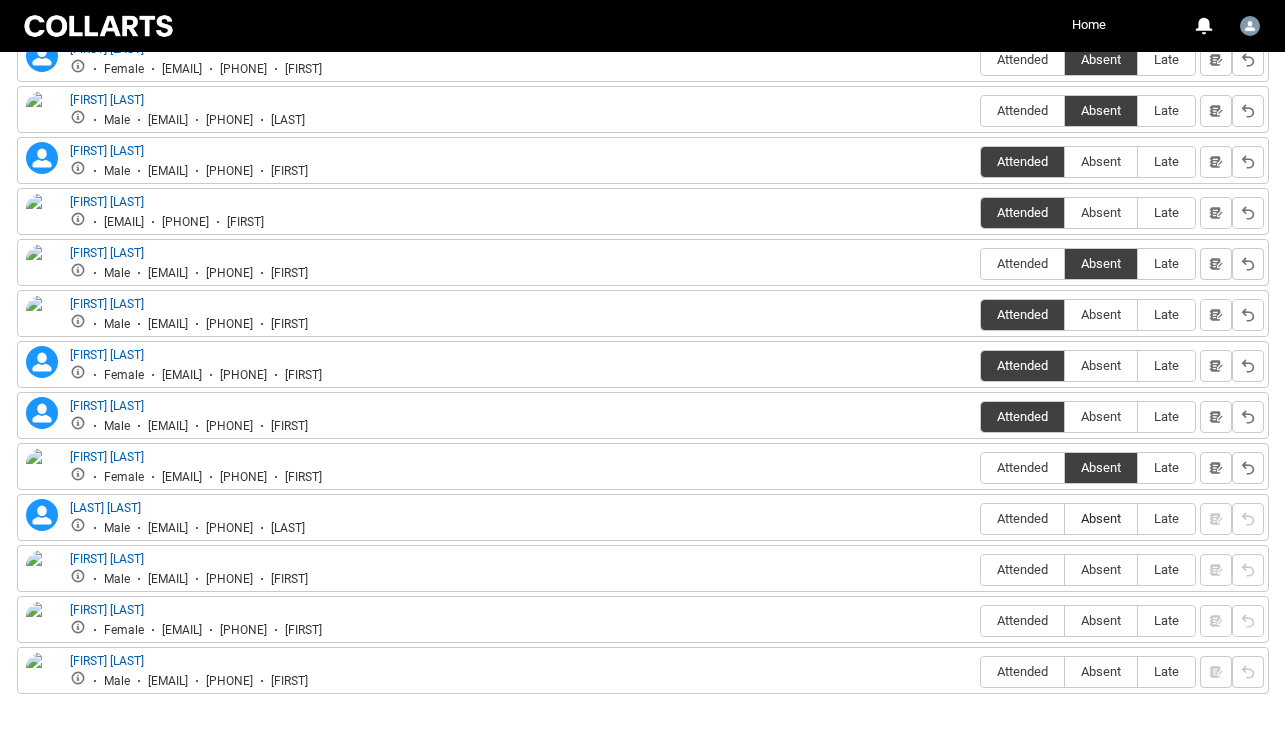click on "Absent" at bounding box center (1101, 518) 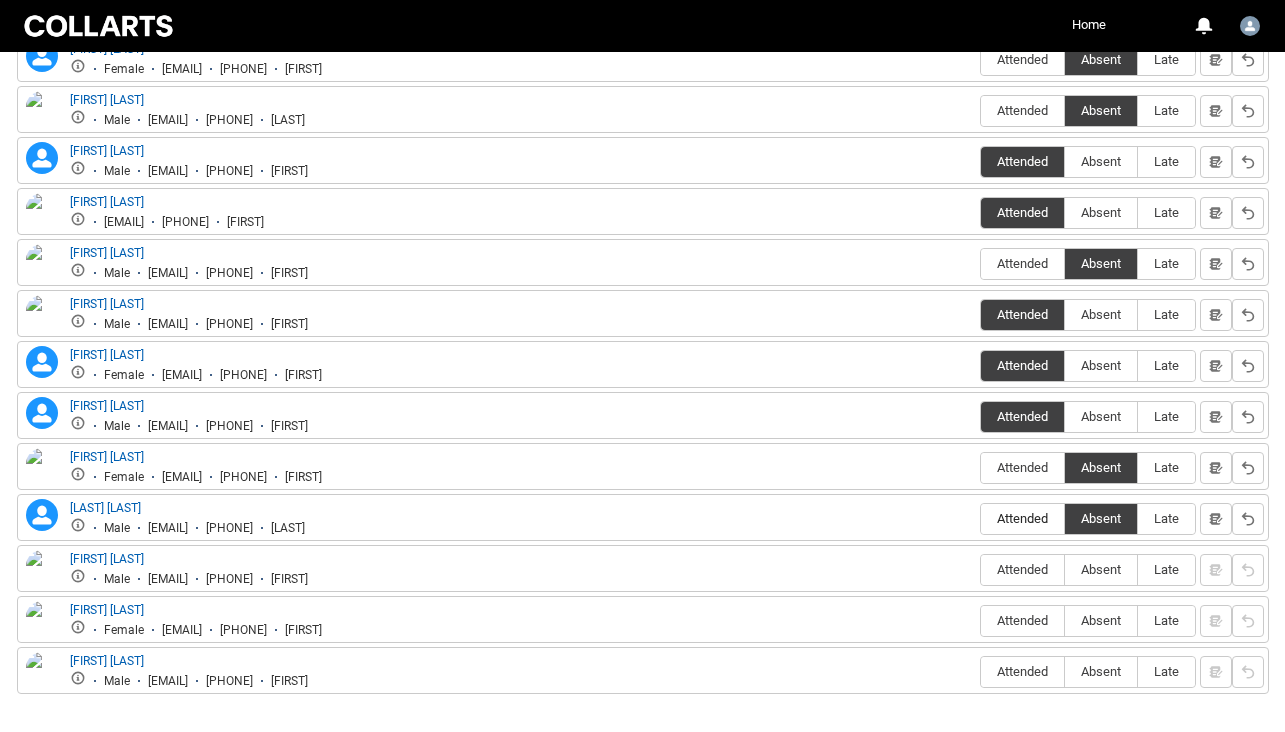 click on "Attended" at bounding box center (1022, 518) 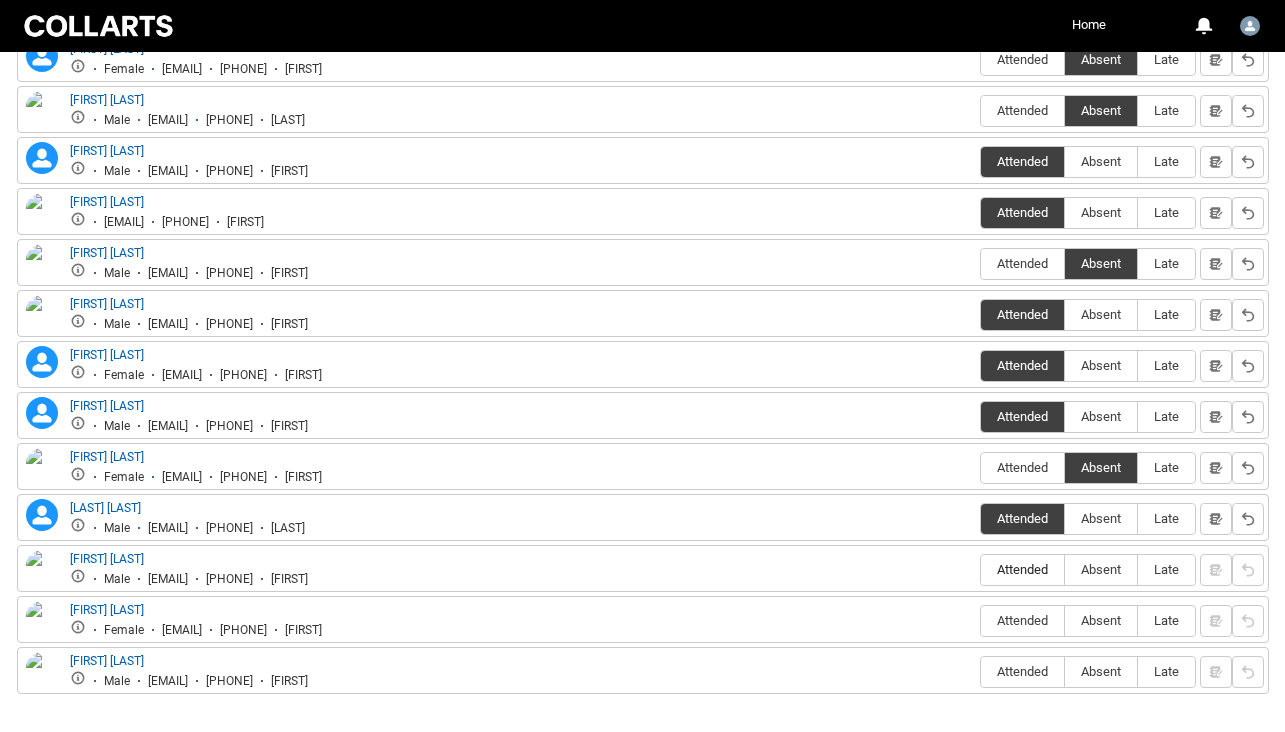 click on "Attended" at bounding box center [1022, 570] 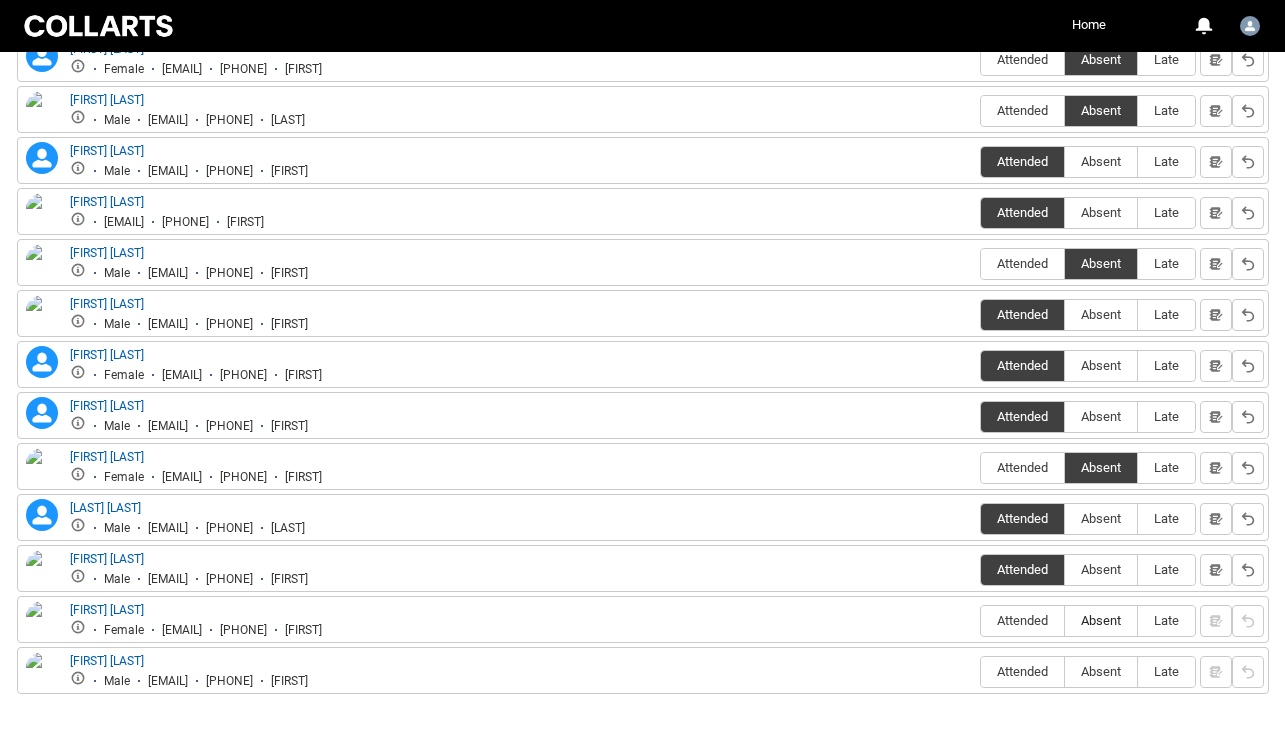 click on "Absent" at bounding box center (1101, 621) 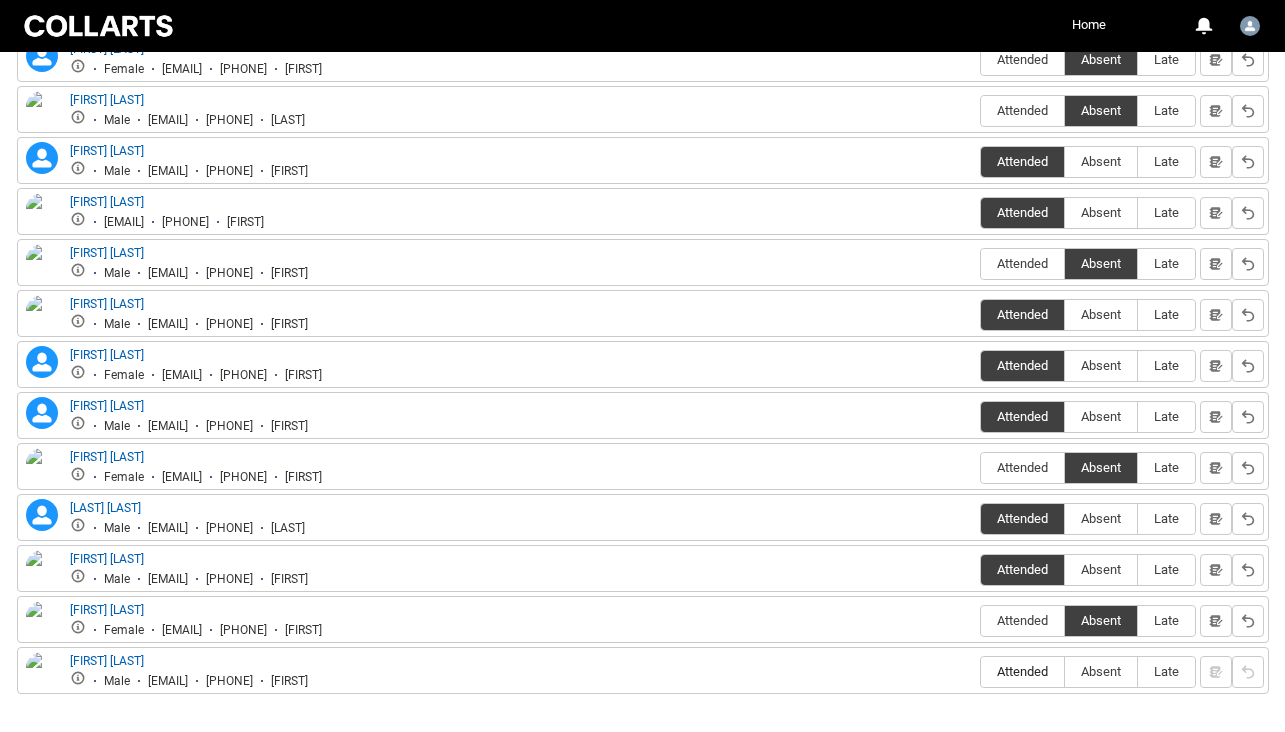click on "Attended" at bounding box center (1022, 672) 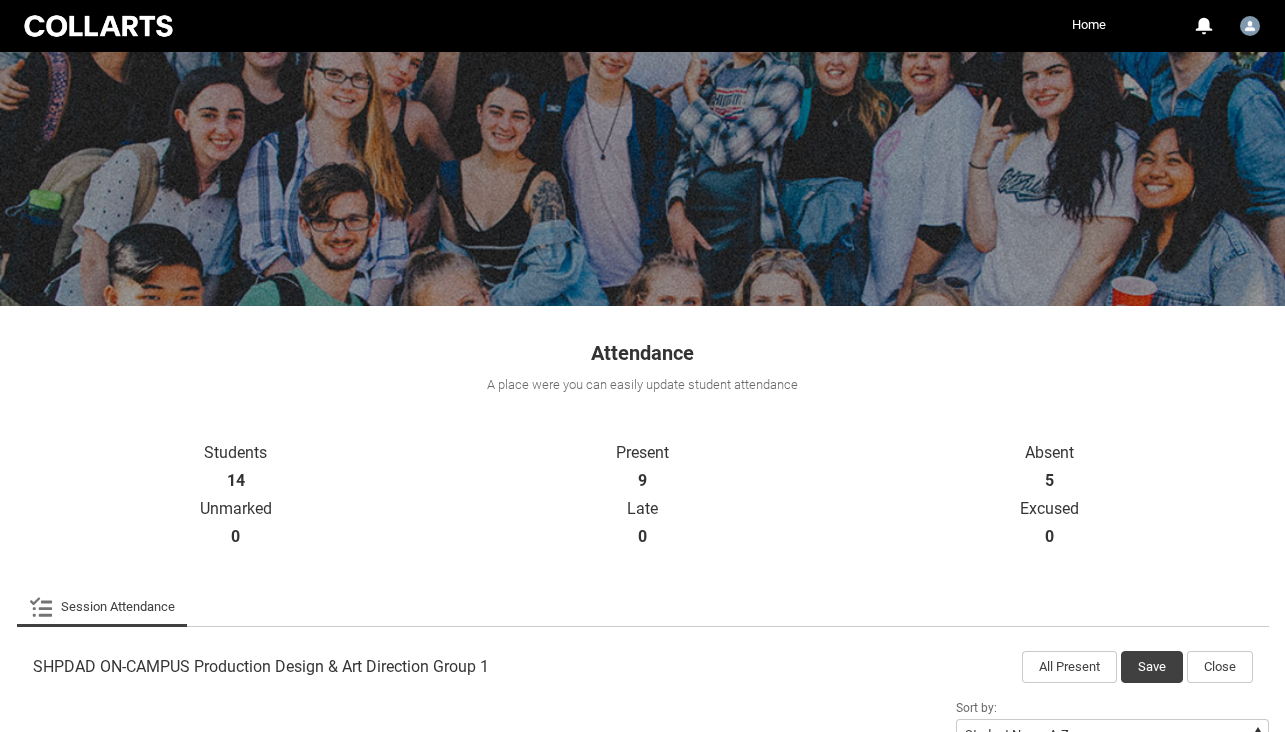 scroll, scrollTop: 265, scrollLeft: 0, axis: vertical 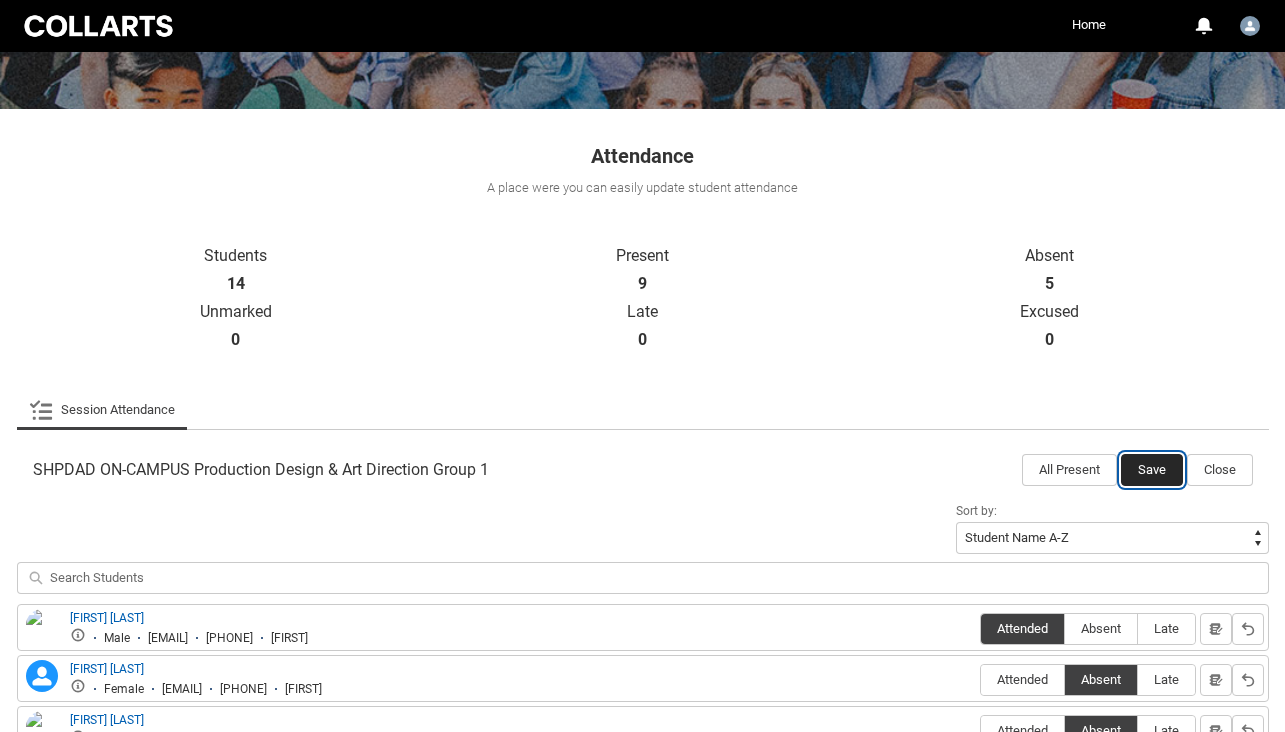 click on "Save" at bounding box center [1152, 470] 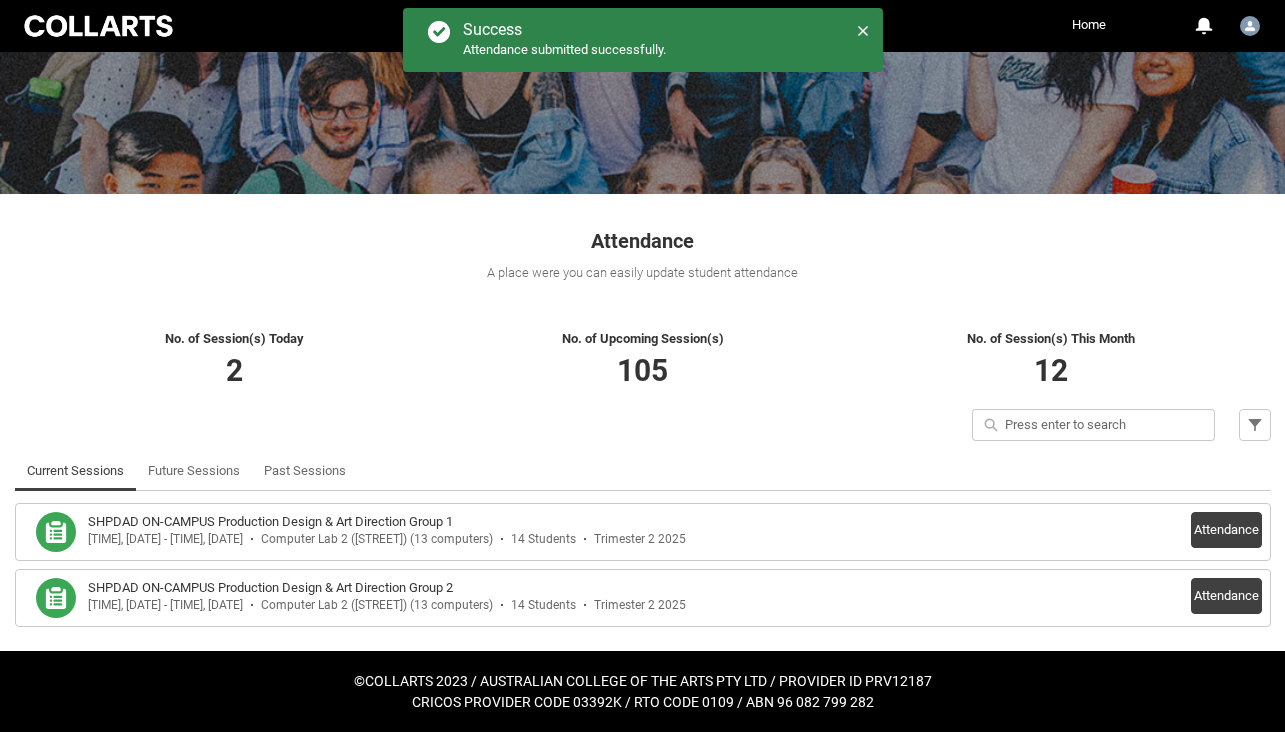 scroll, scrollTop: 0, scrollLeft: 0, axis: both 